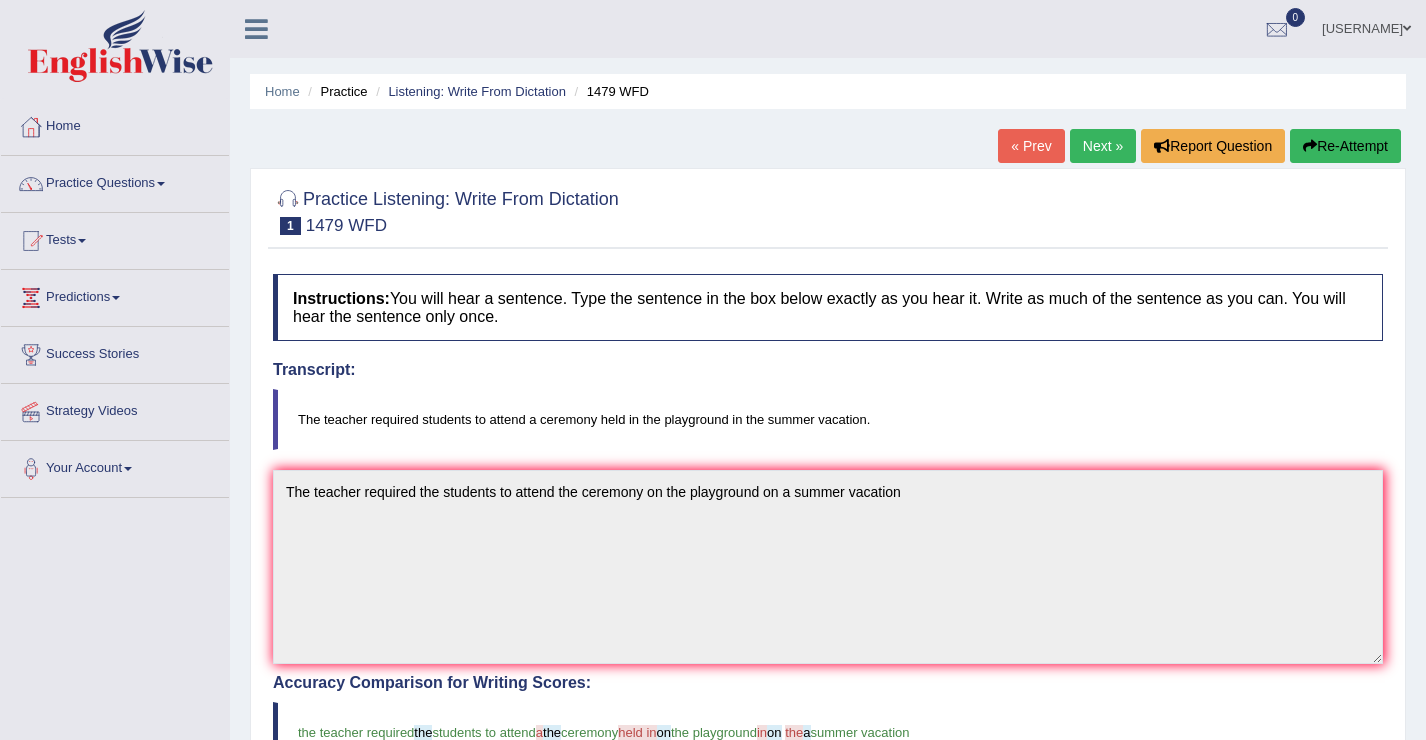 scroll, scrollTop: 263, scrollLeft: 0, axis: vertical 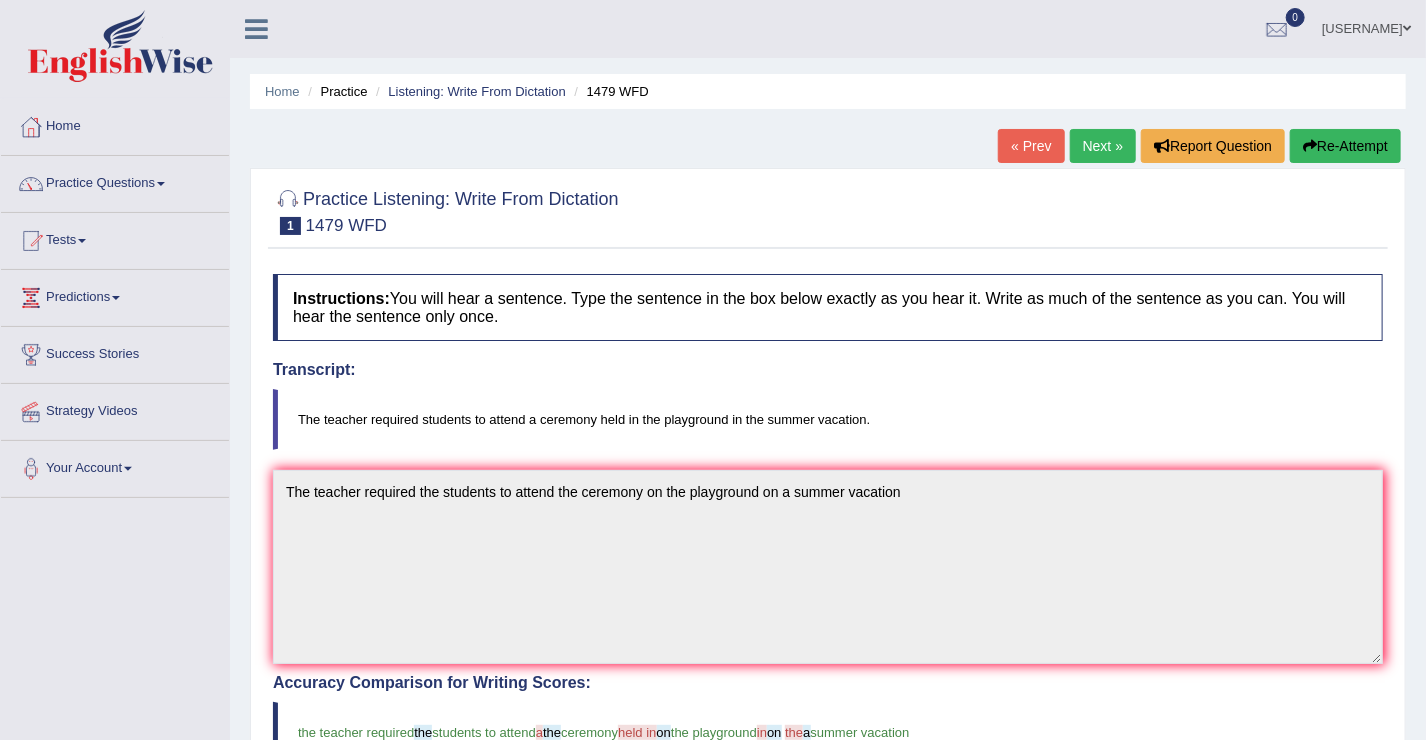 click on "Next »" at bounding box center [1103, 146] 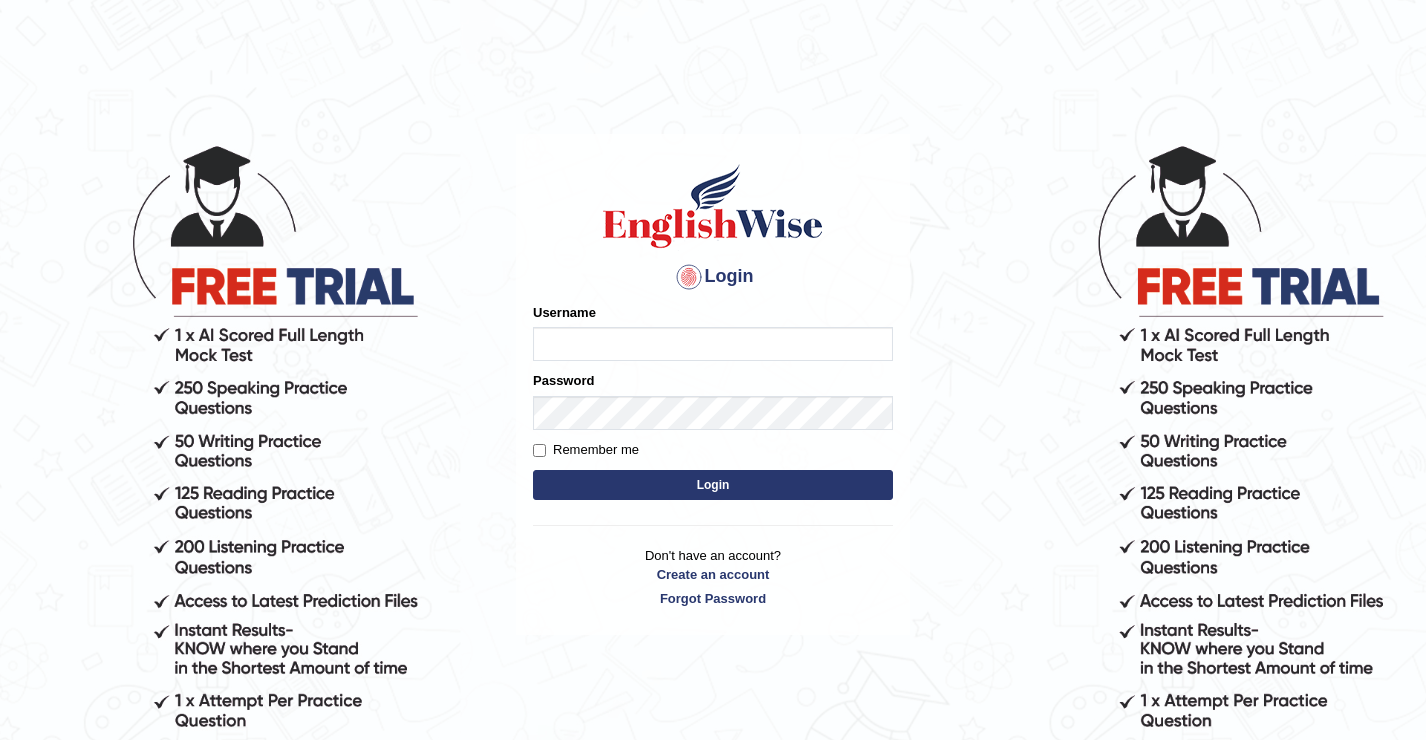 scroll, scrollTop: 0, scrollLeft: 0, axis: both 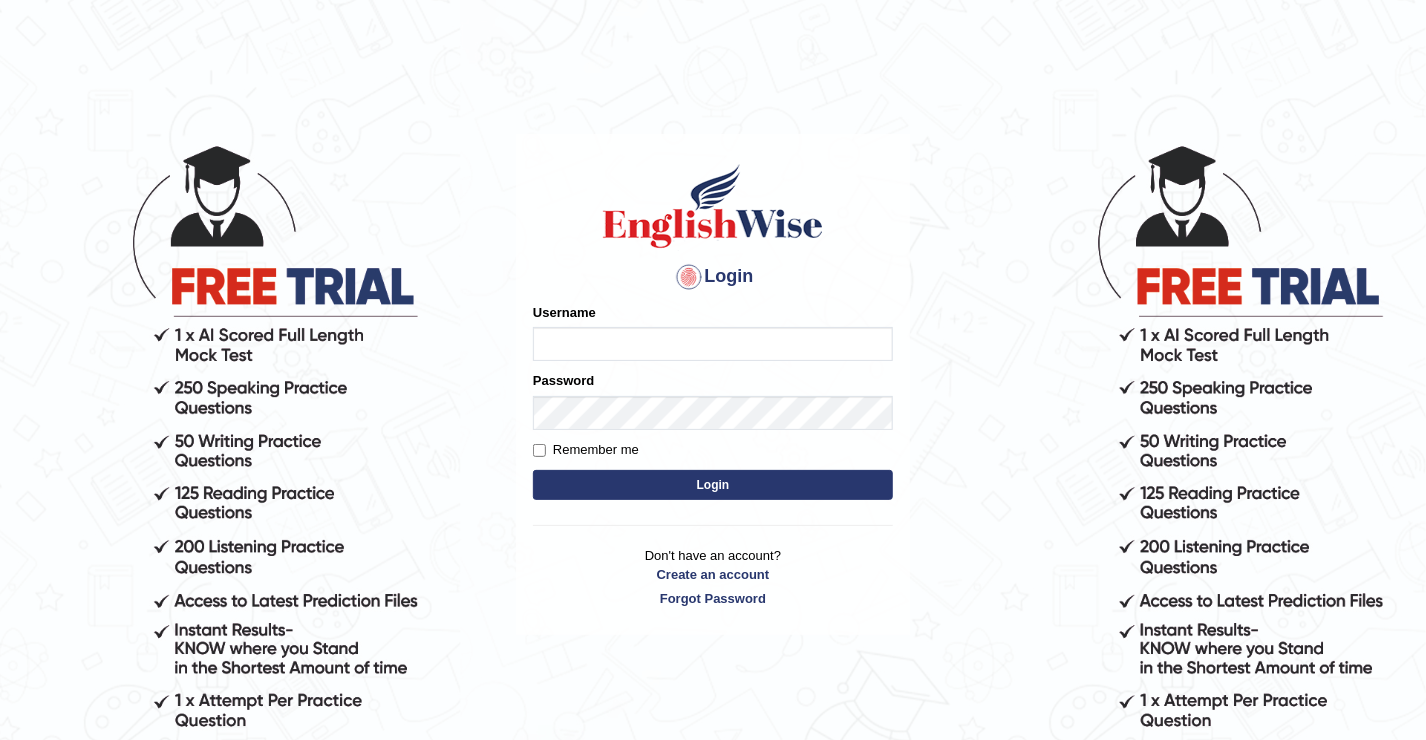type on "[FIRST]" 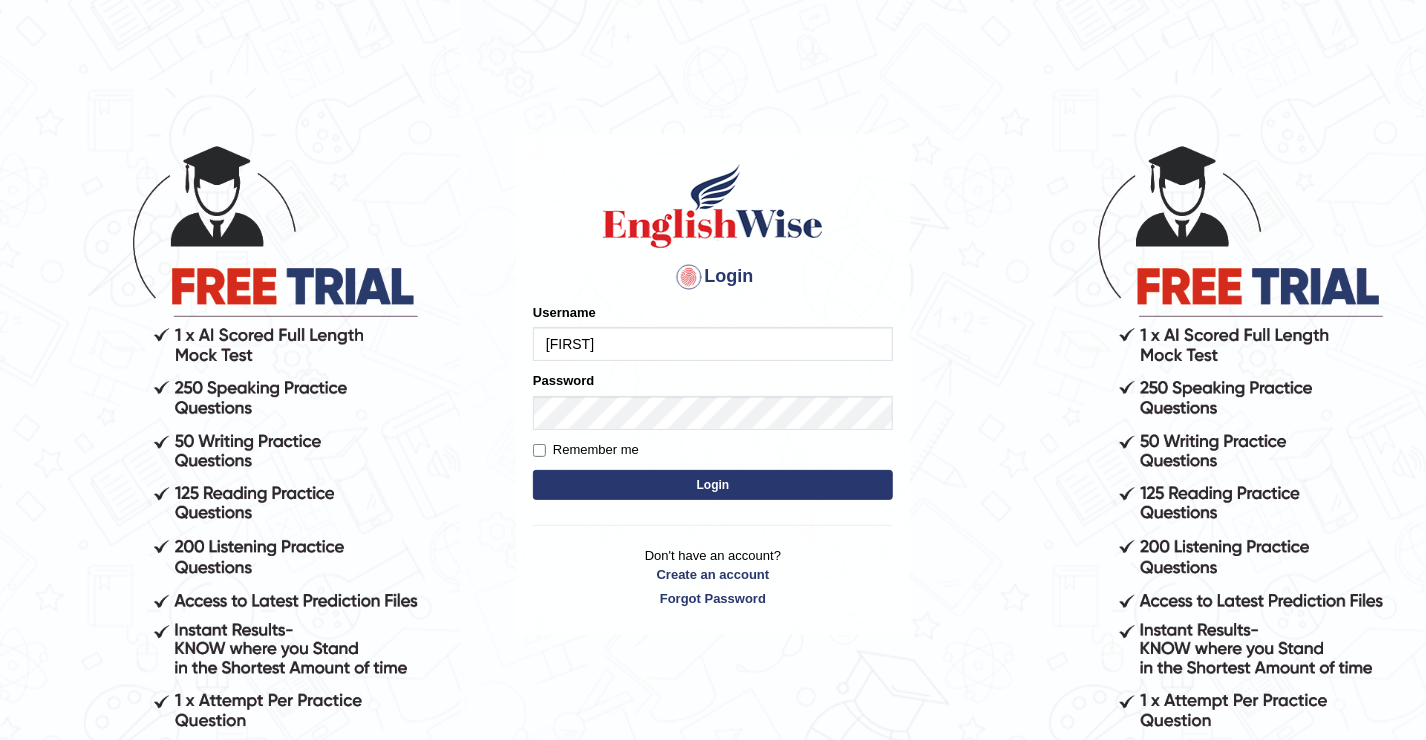 click on "Login" at bounding box center (713, 485) 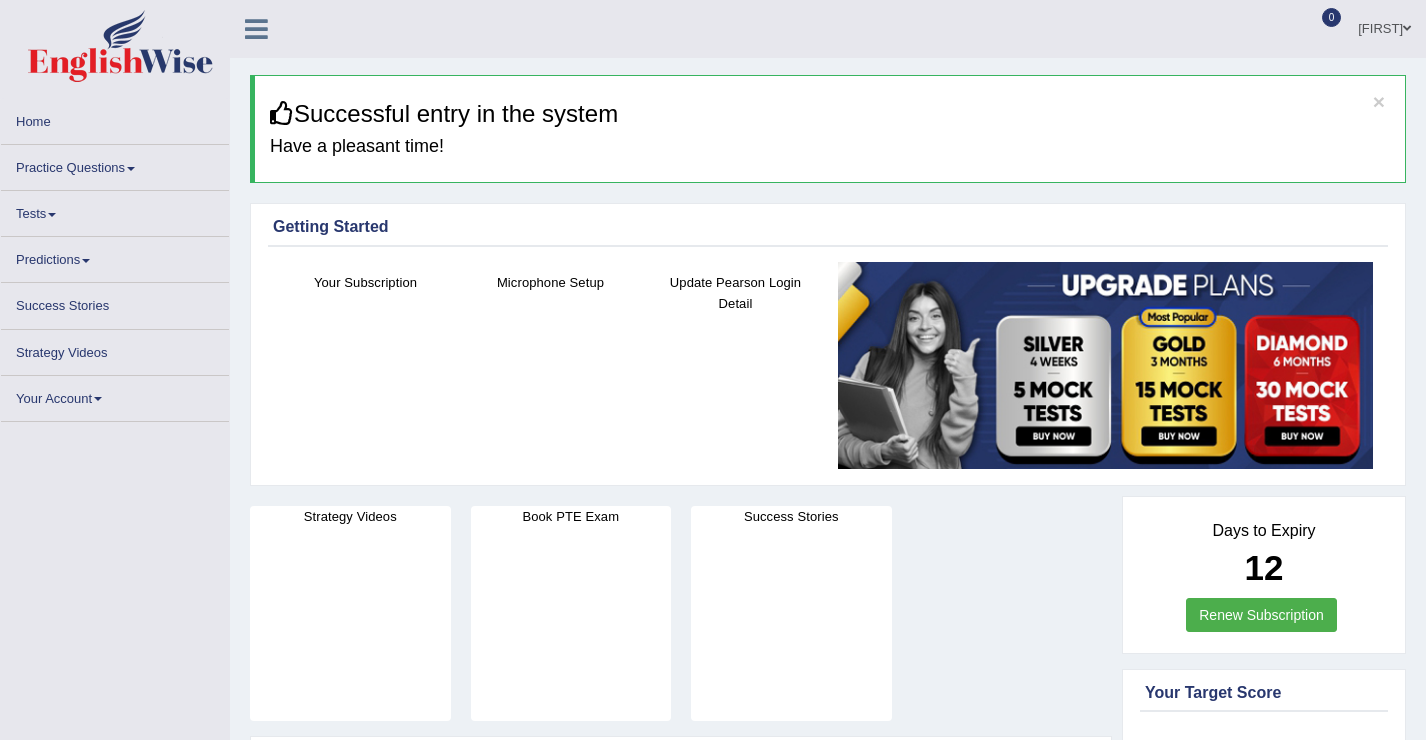 scroll, scrollTop: 0, scrollLeft: 0, axis: both 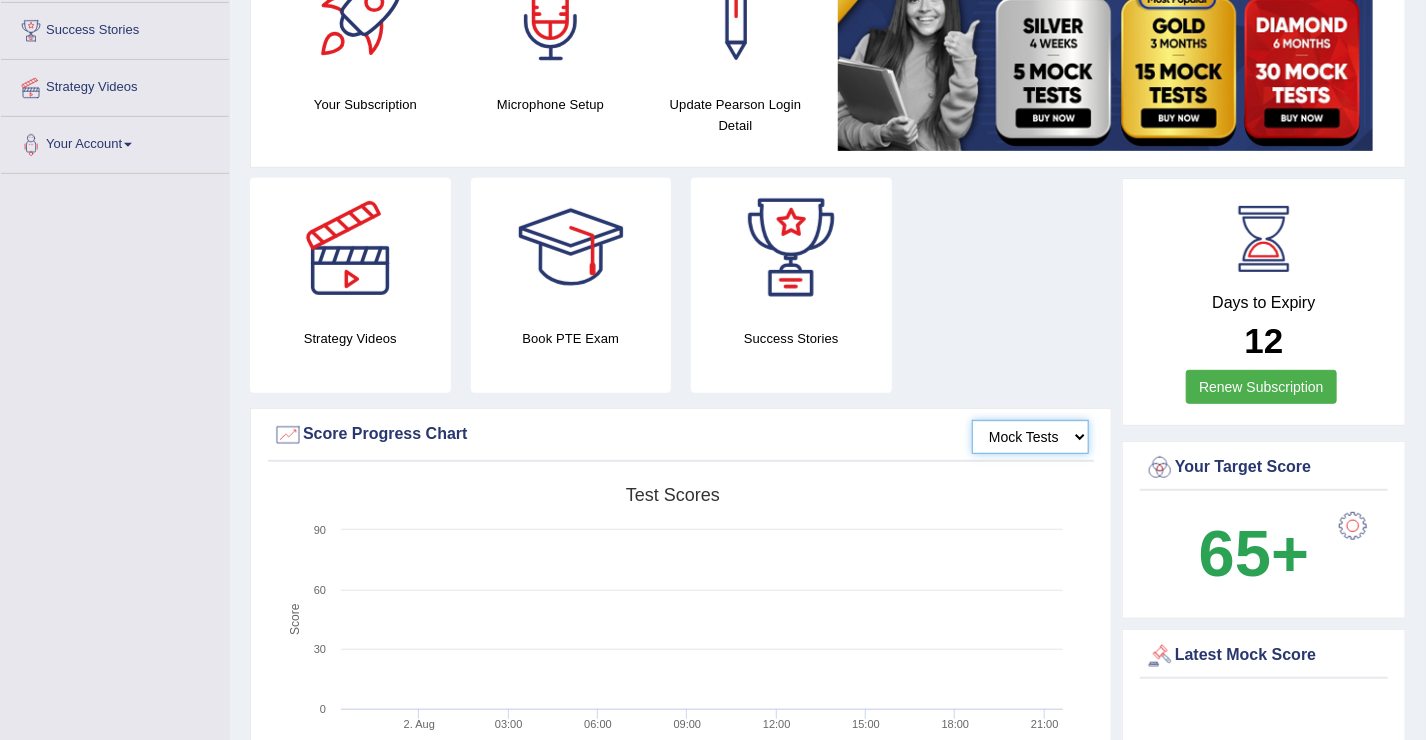 click on "Mock Tests" at bounding box center [1030, 437] 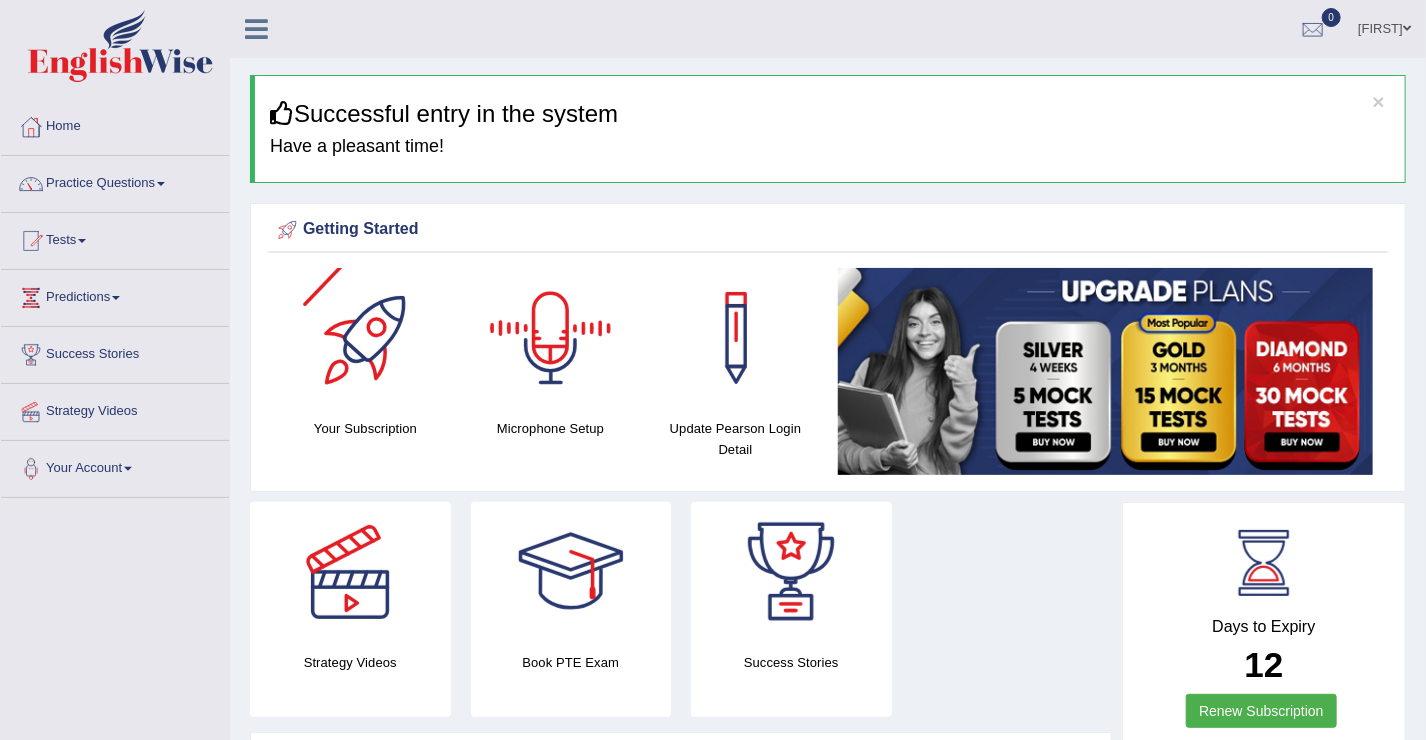 click at bounding box center [366, 338] 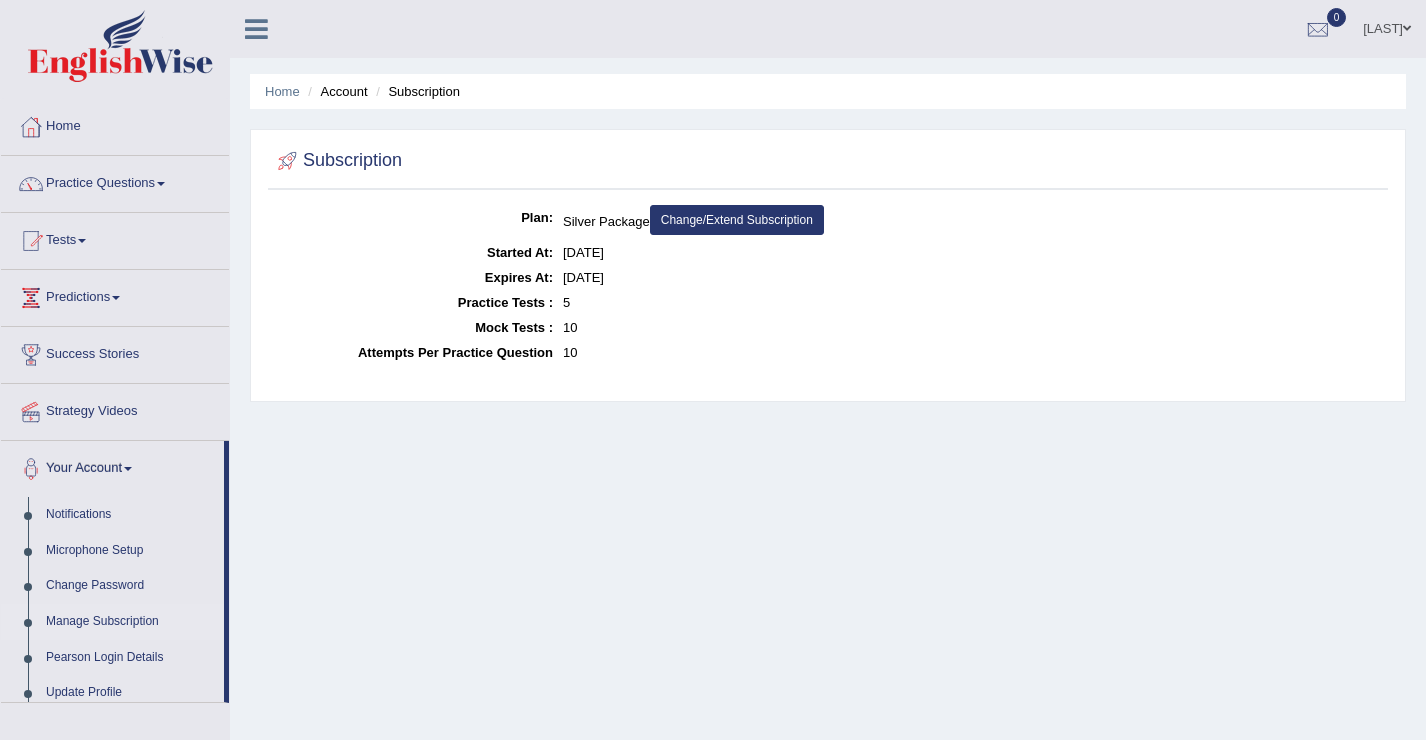 scroll, scrollTop: 0, scrollLeft: 0, axis: both 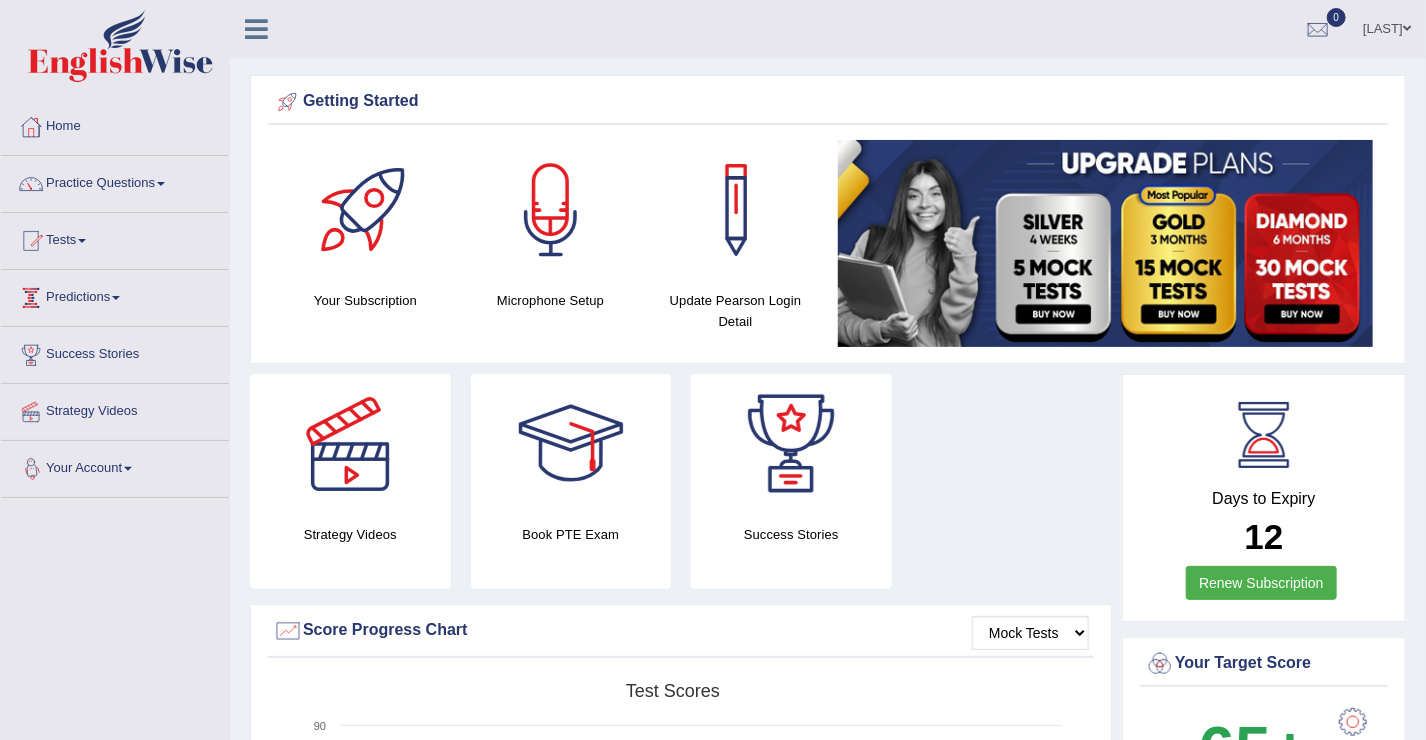 drag, startPoint x: 224, startPoint y: 498, endPoint x: 205, endPoint y: 298, distance: 200.90047 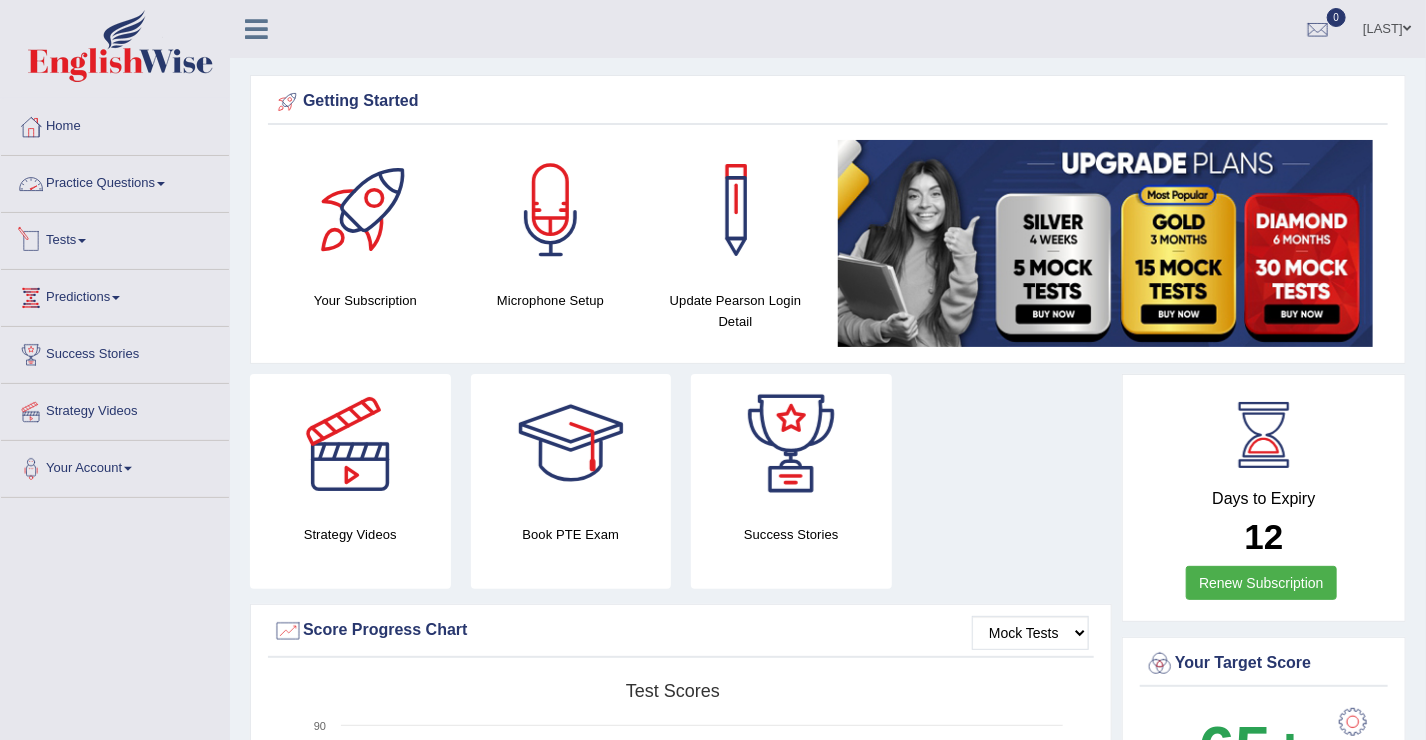 click on "Practice Questions" at bounding box center [115, 181] 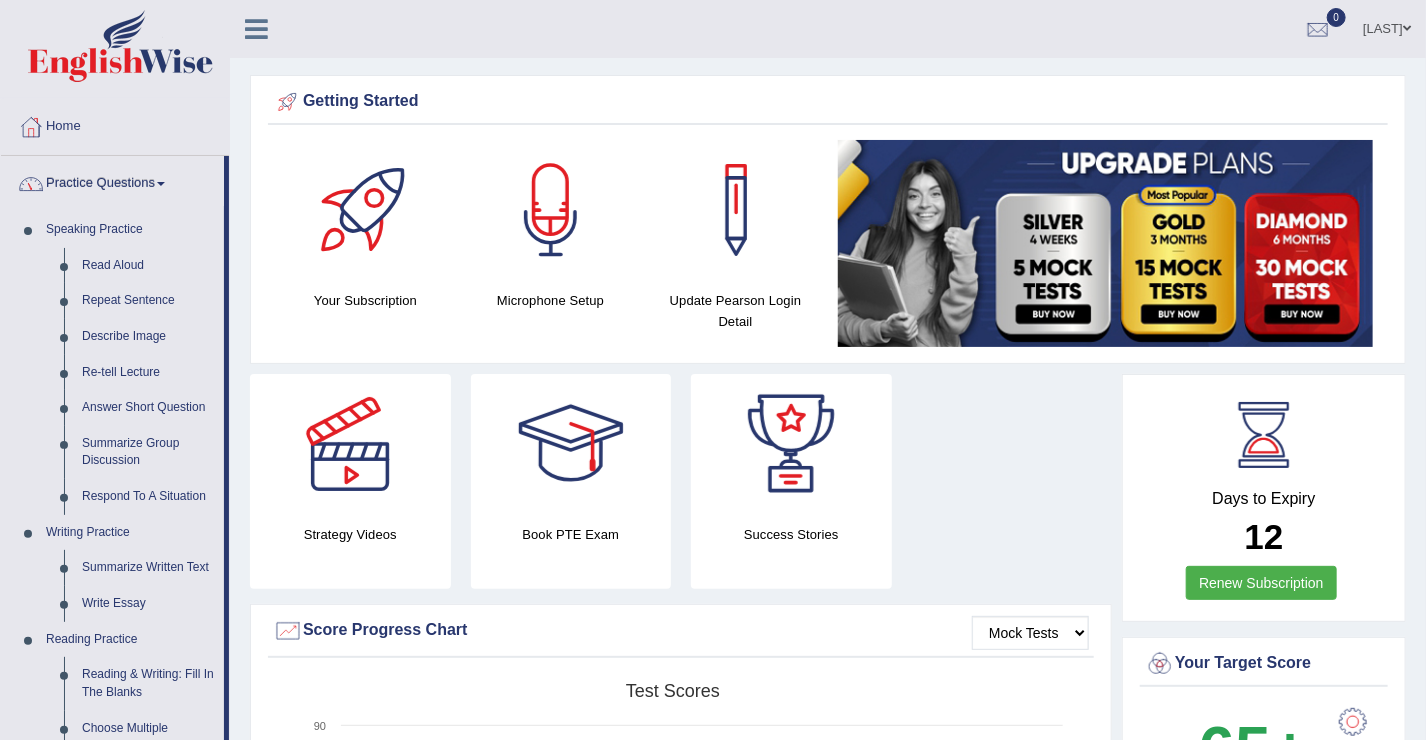 click at bounding box center (161, 184) 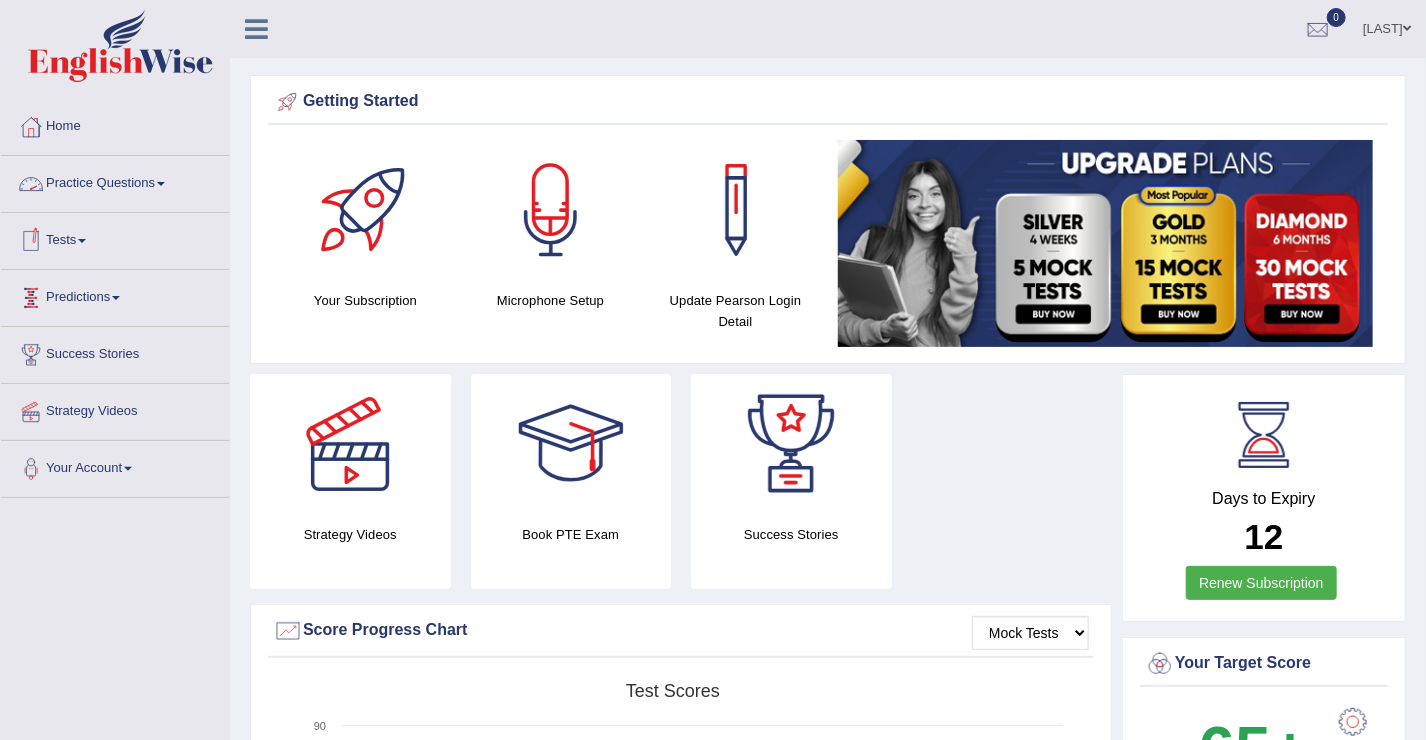 click on "Practice Questions" at bounding box center (115, 181) 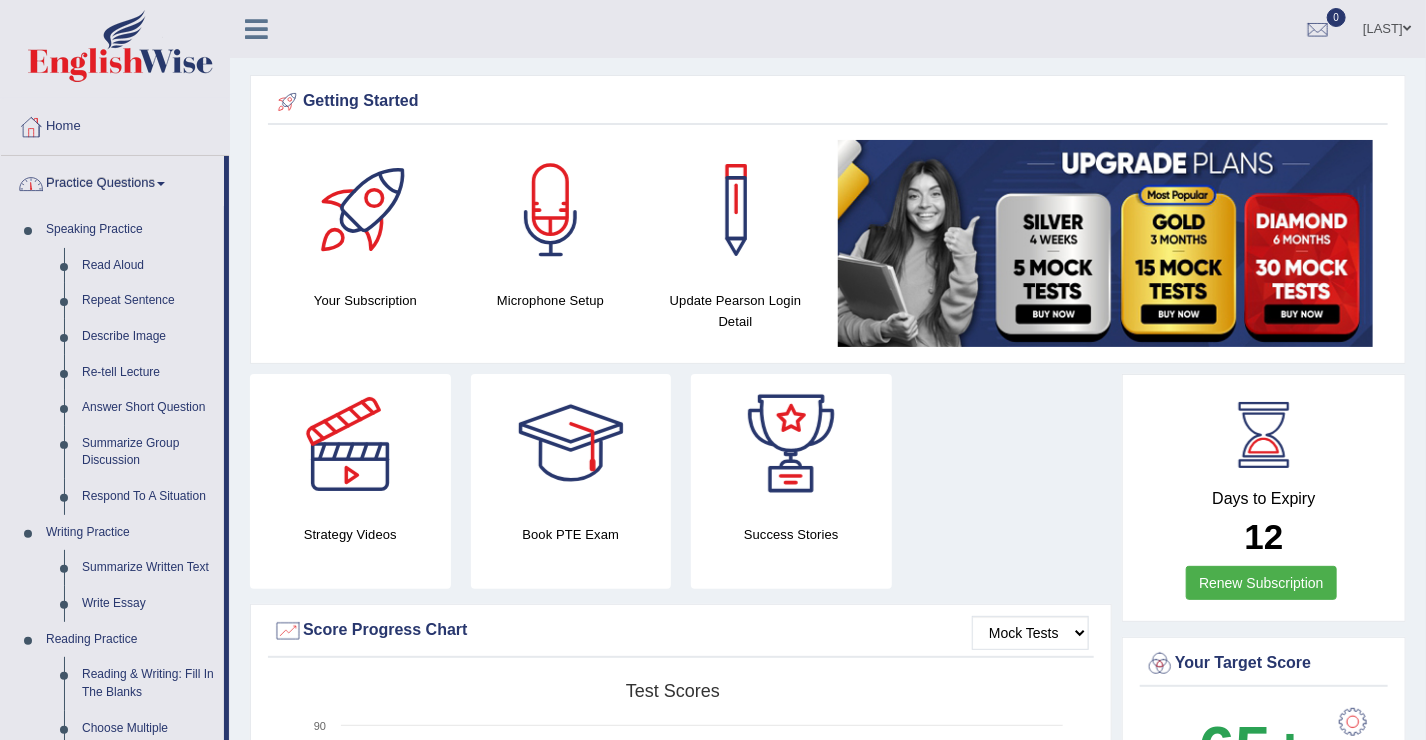 click on "Practice Questions" at bounding box center [112, 181] 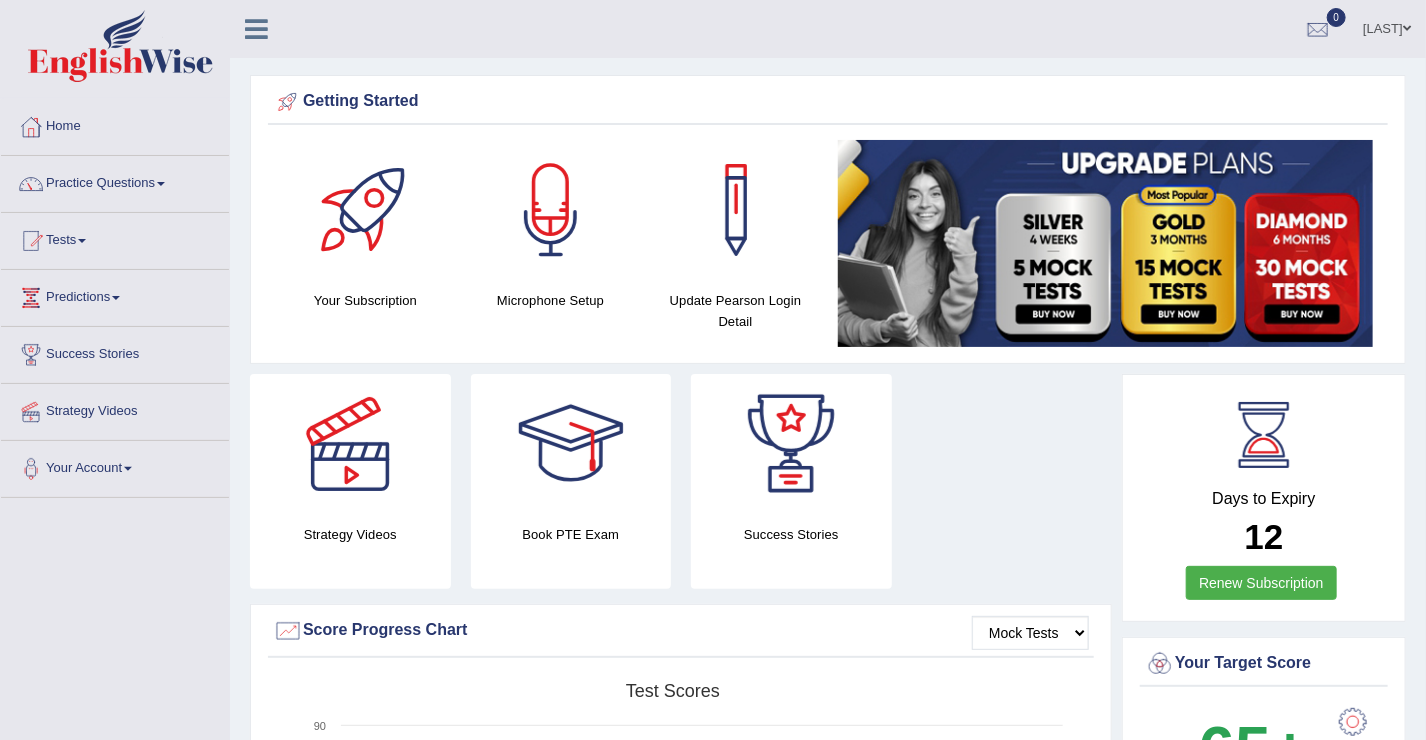click on "Practice Questions" at bounding box center (115, 181) 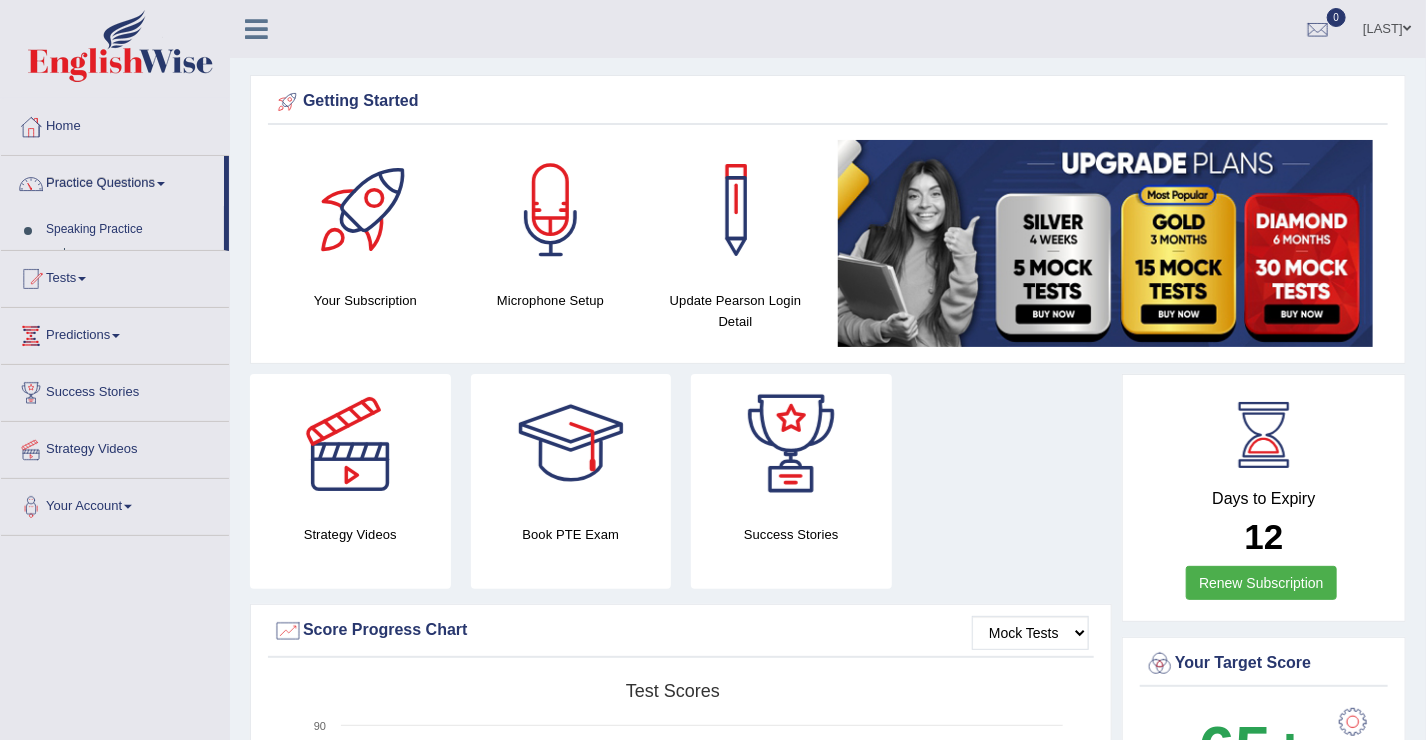 click on "Practice Questions" at bounding box center (112, 181) 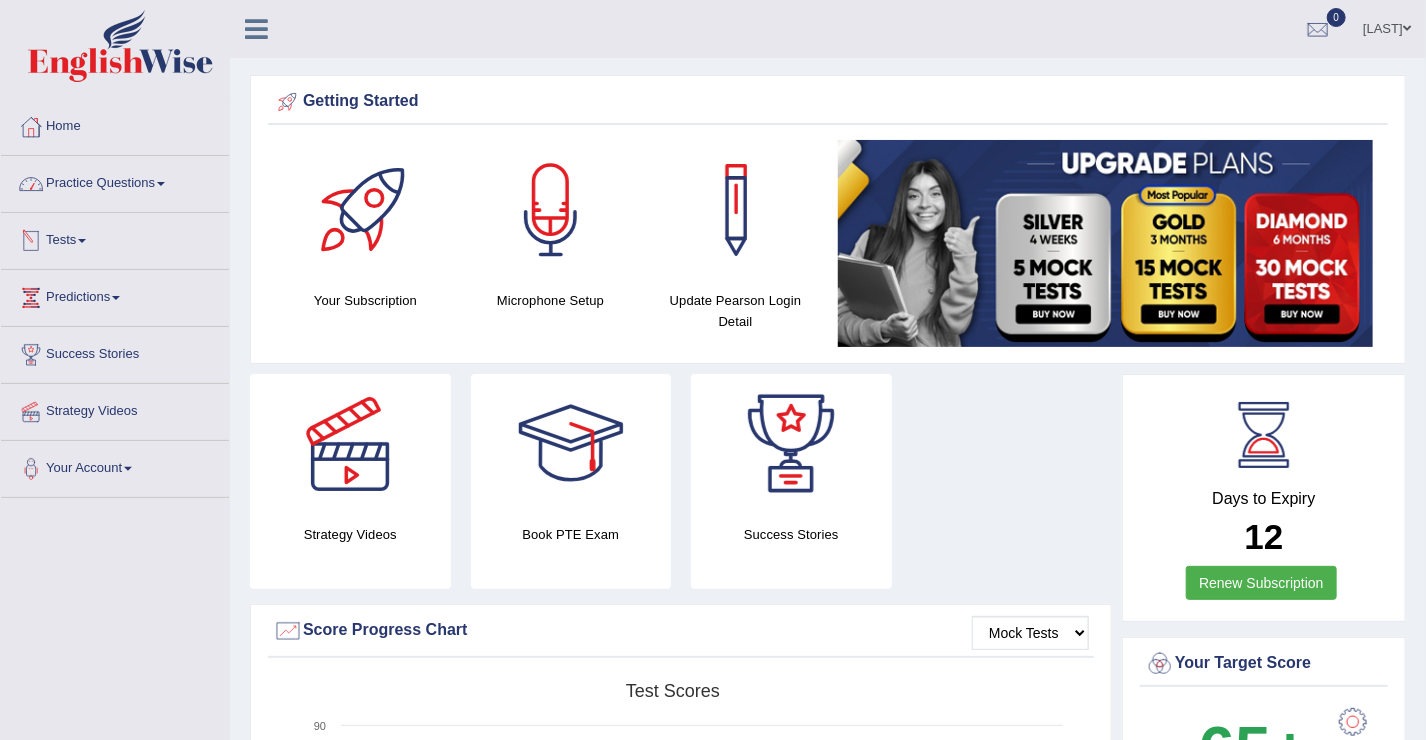 click on "Practice Questions" at bounding box center [115, 181] 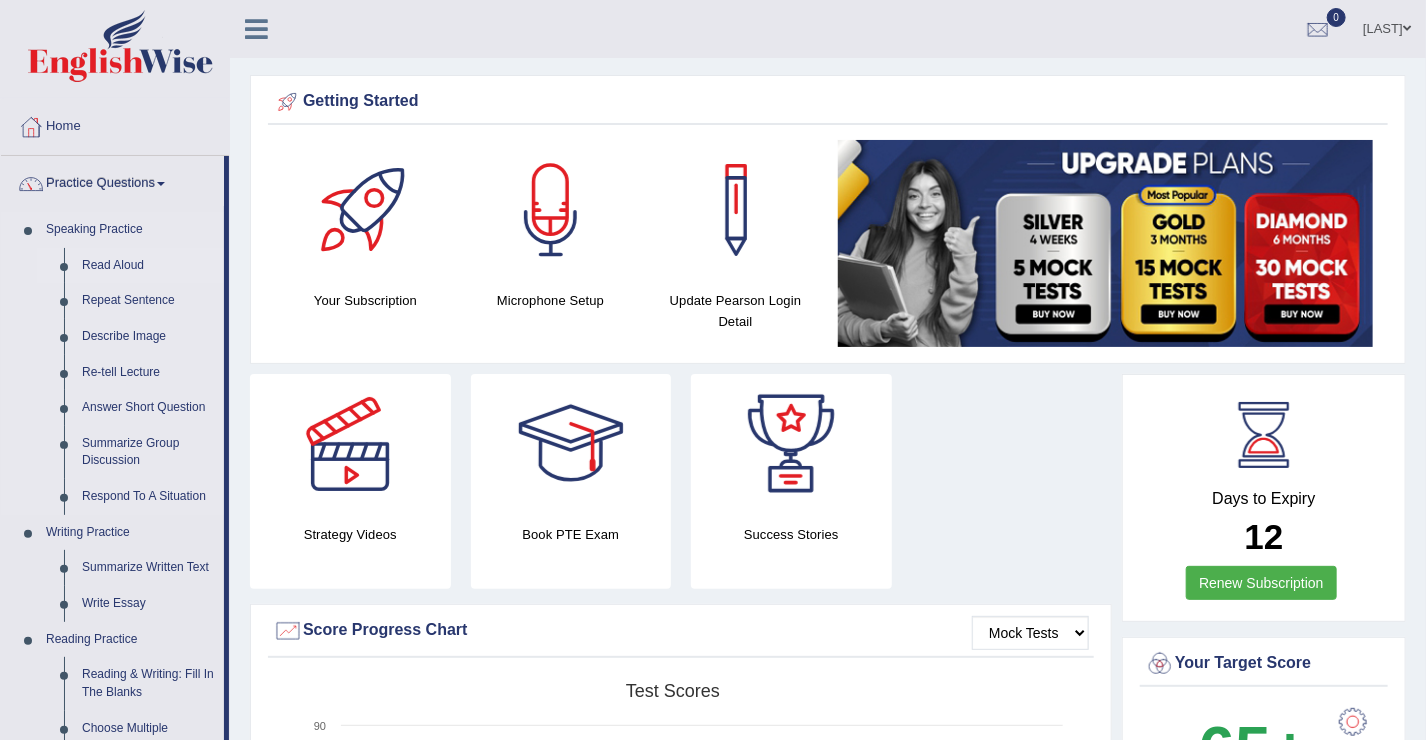 click on "Read Aloud" at bounding box center [148, 266] 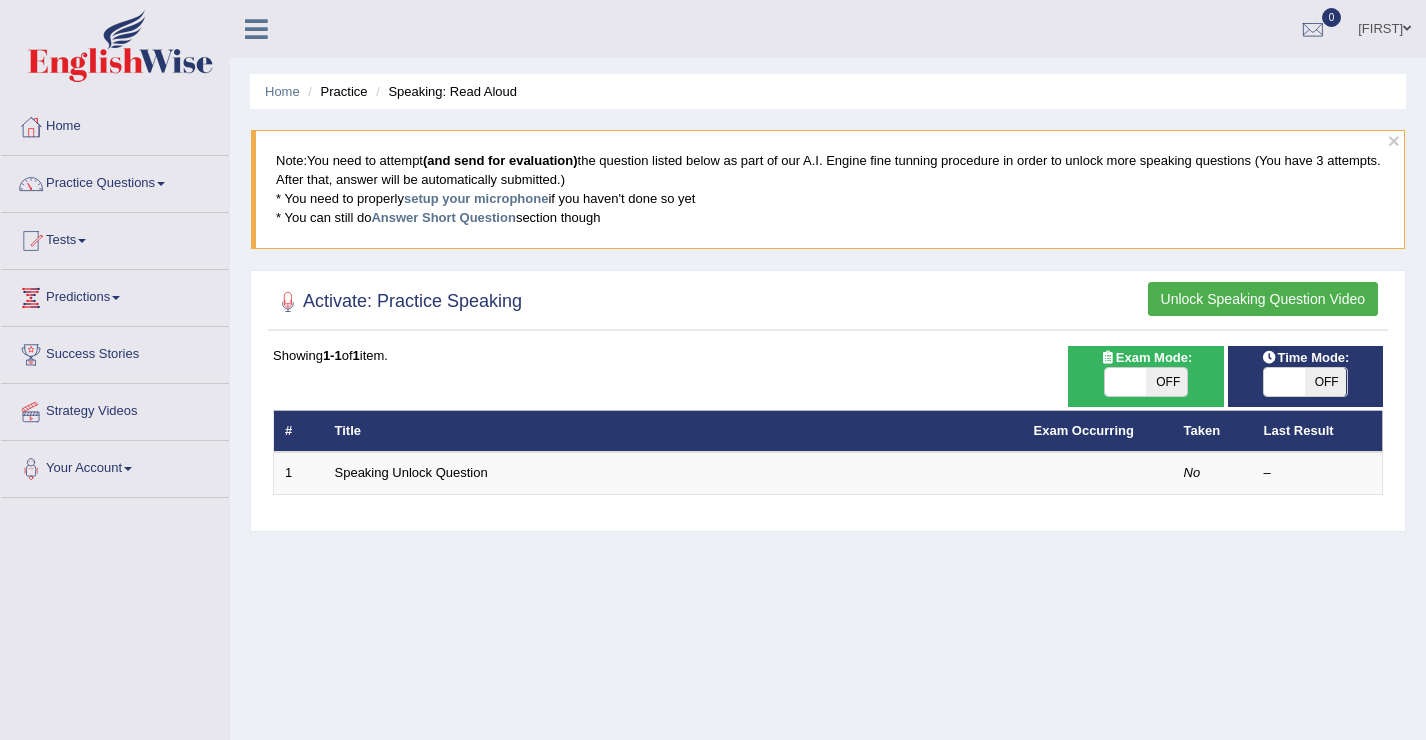 scroll, scrollTop: 0, scrollLeft: 0, axis: both 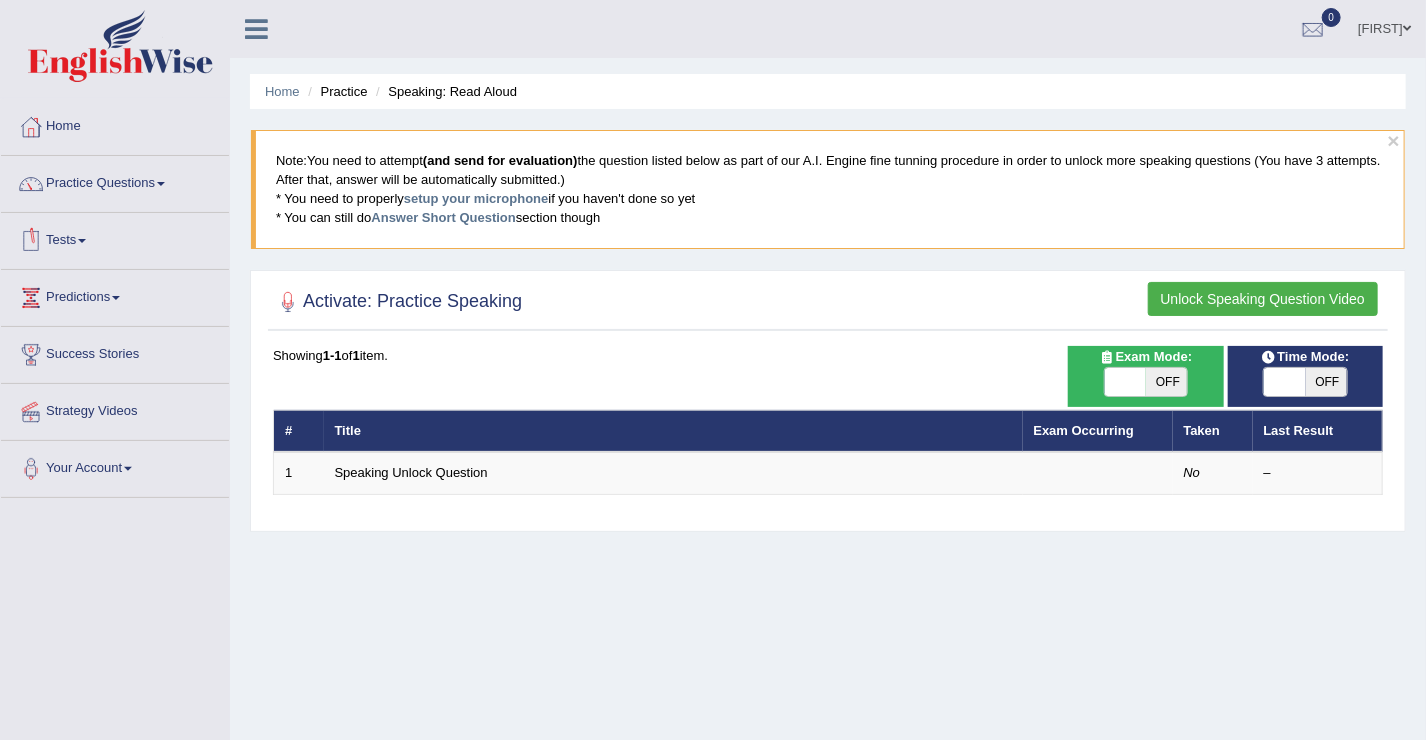 click on "Tests" at bounding box center (115, 238) 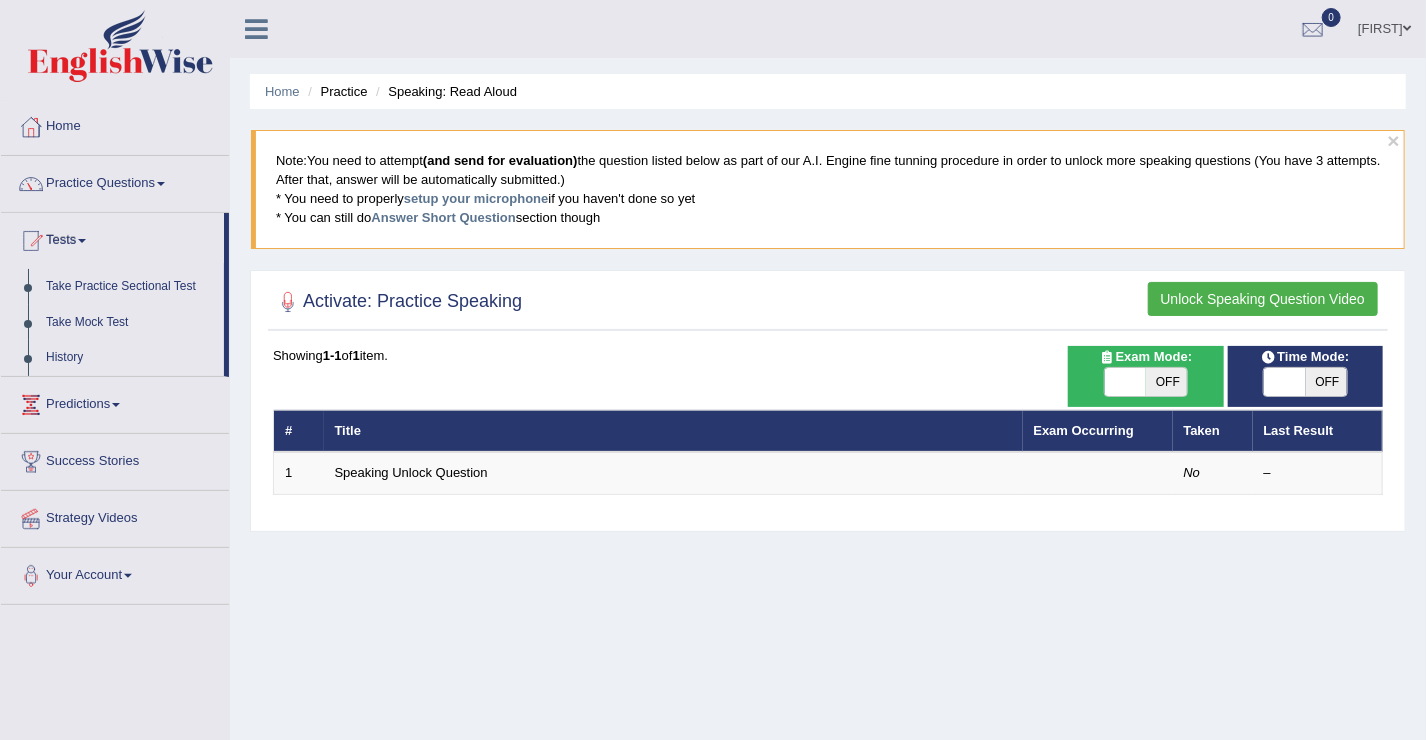 drag, startPoint x: 227, startPoint y: 273, endPoint x: 225, endPoint y: 284, distance: 11.18034 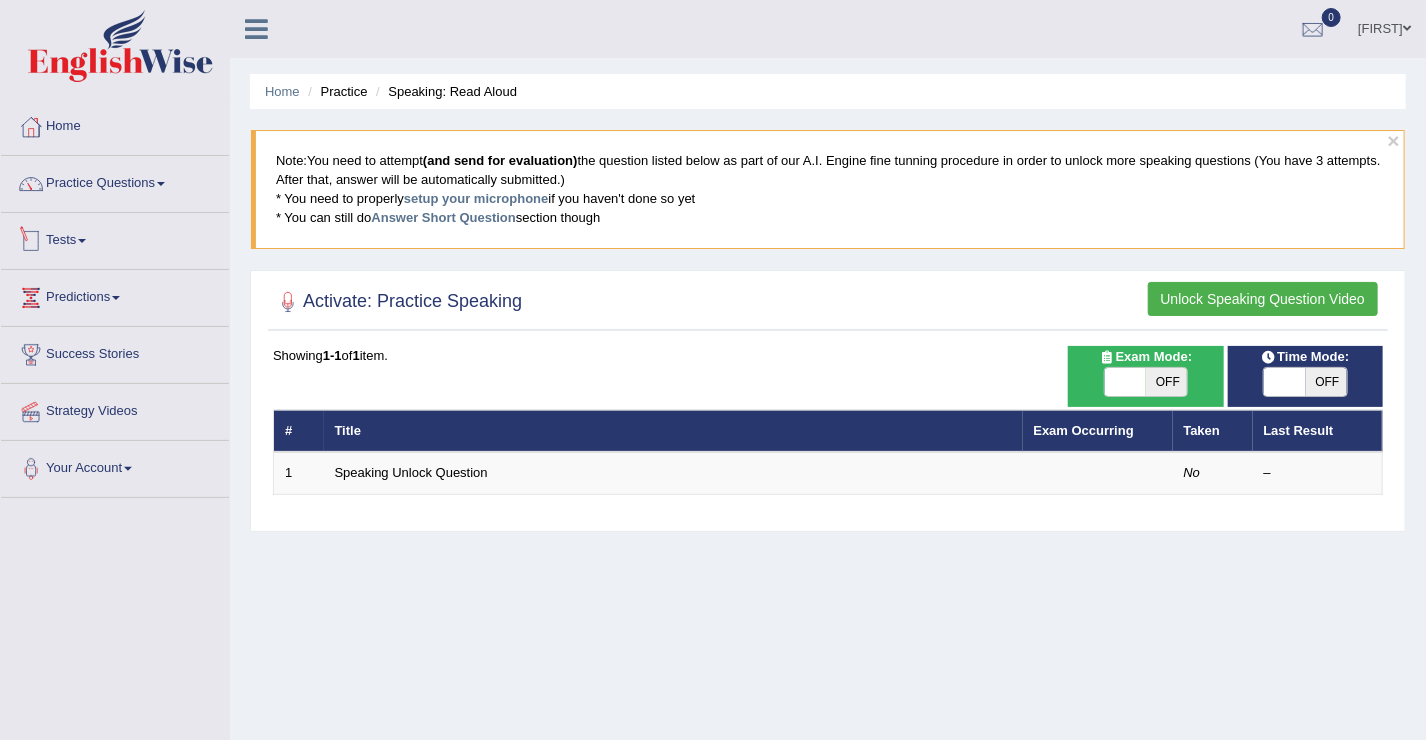 click on "Tests" at bounding box center [115, 238] 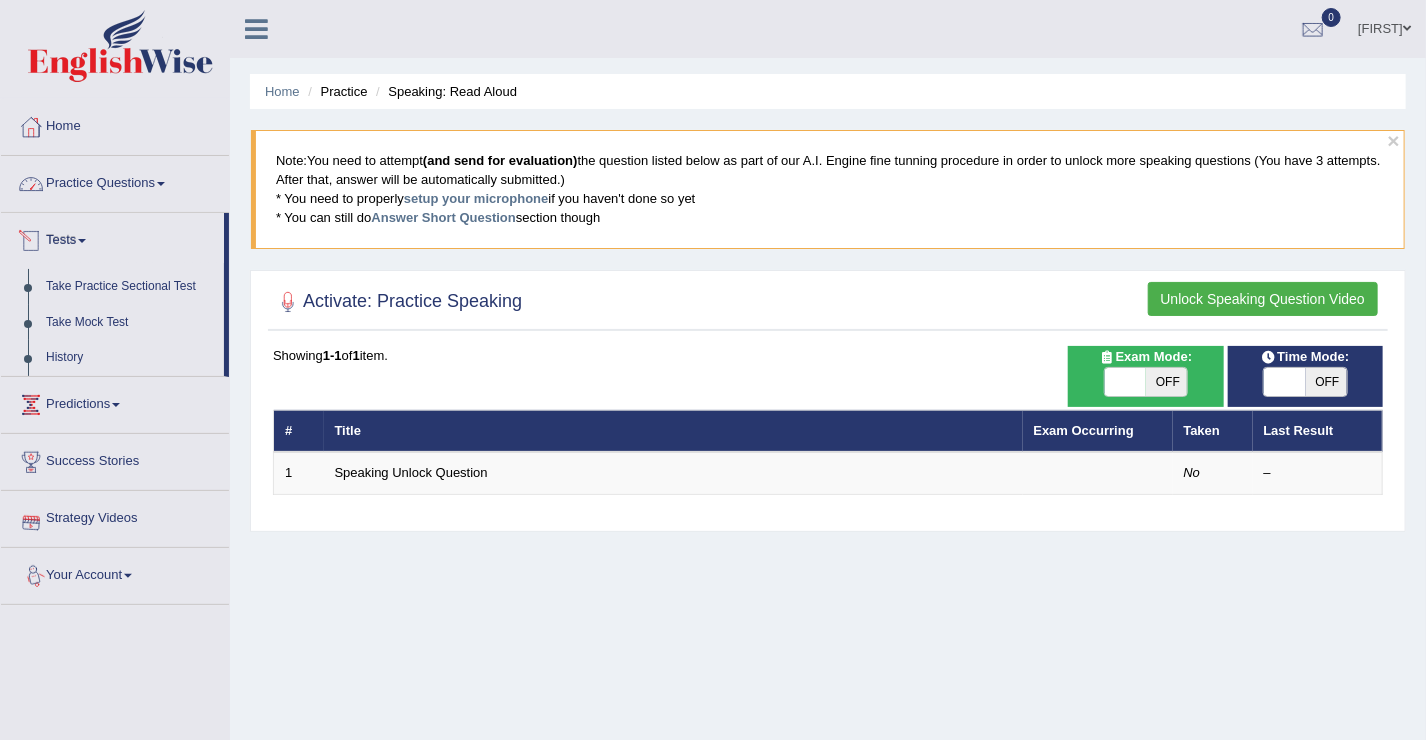 click on "Practice Questions" at bounding box center [115, 181] 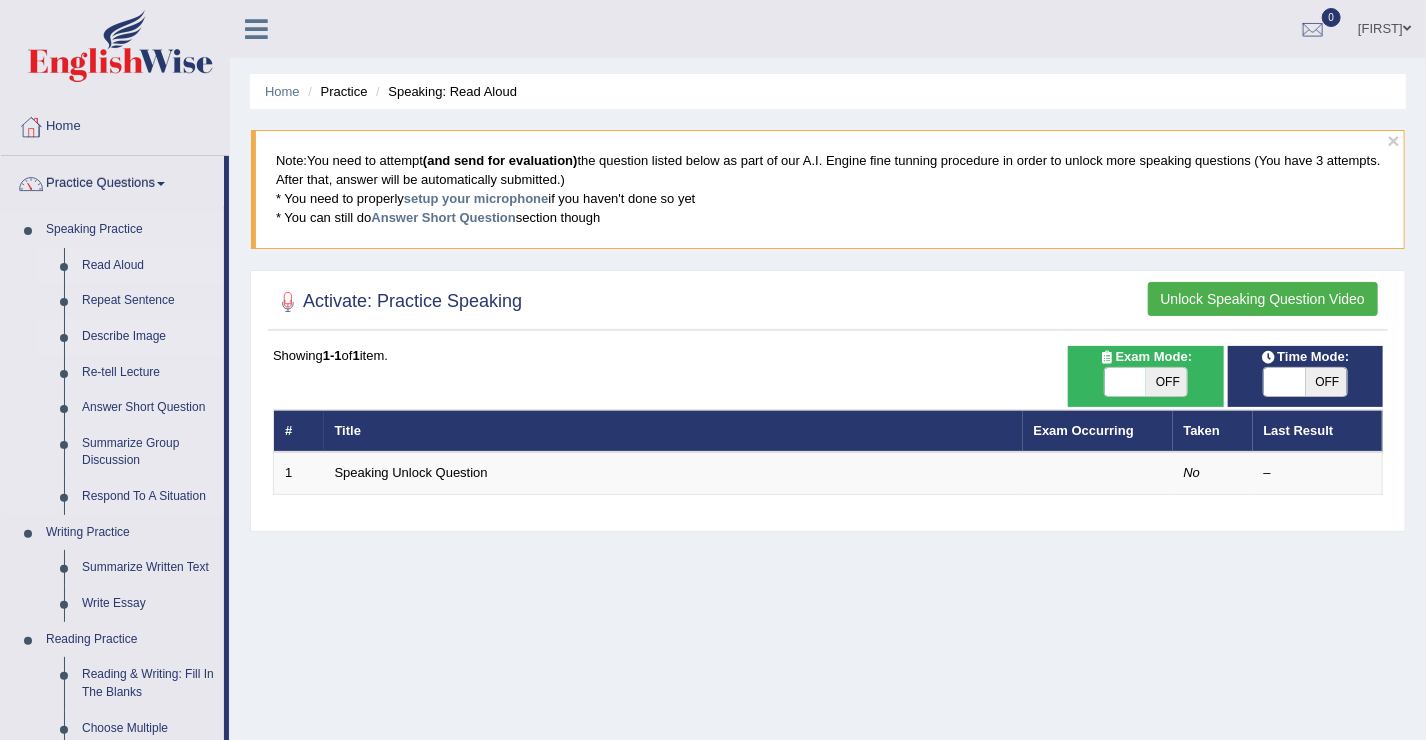 click on "Describe Image" at bounding box center [148, 337] 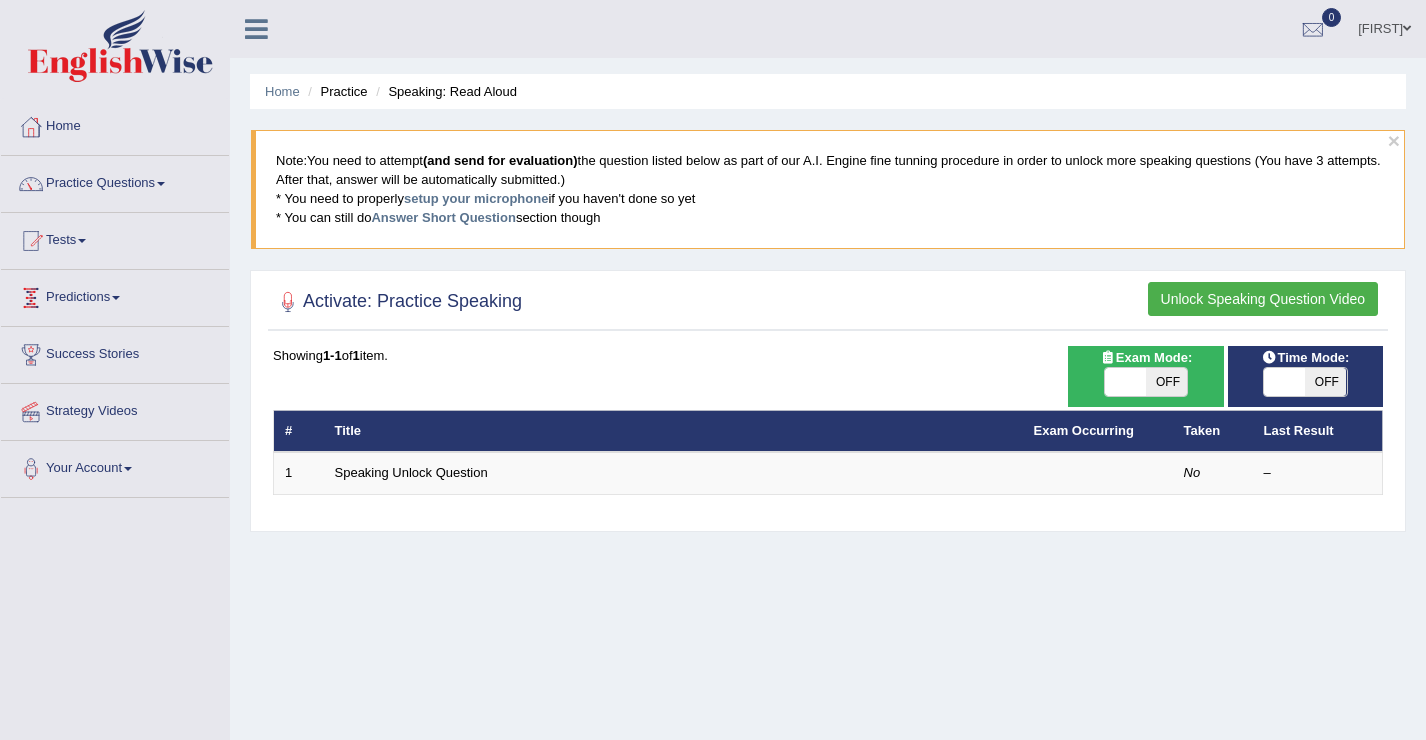 scroll, scrollTop: 0, scrollLeft: 0, axis: both 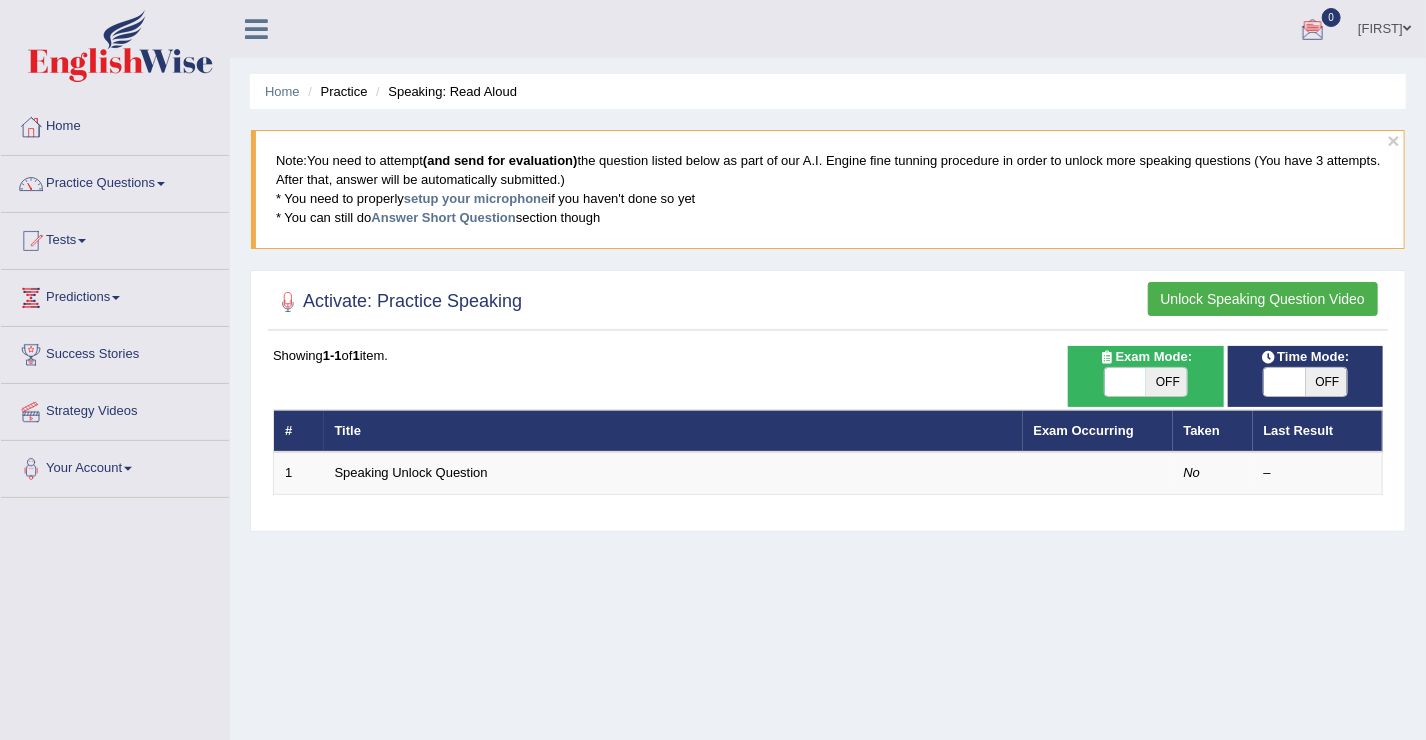 click at bounding box center [1407, 28] 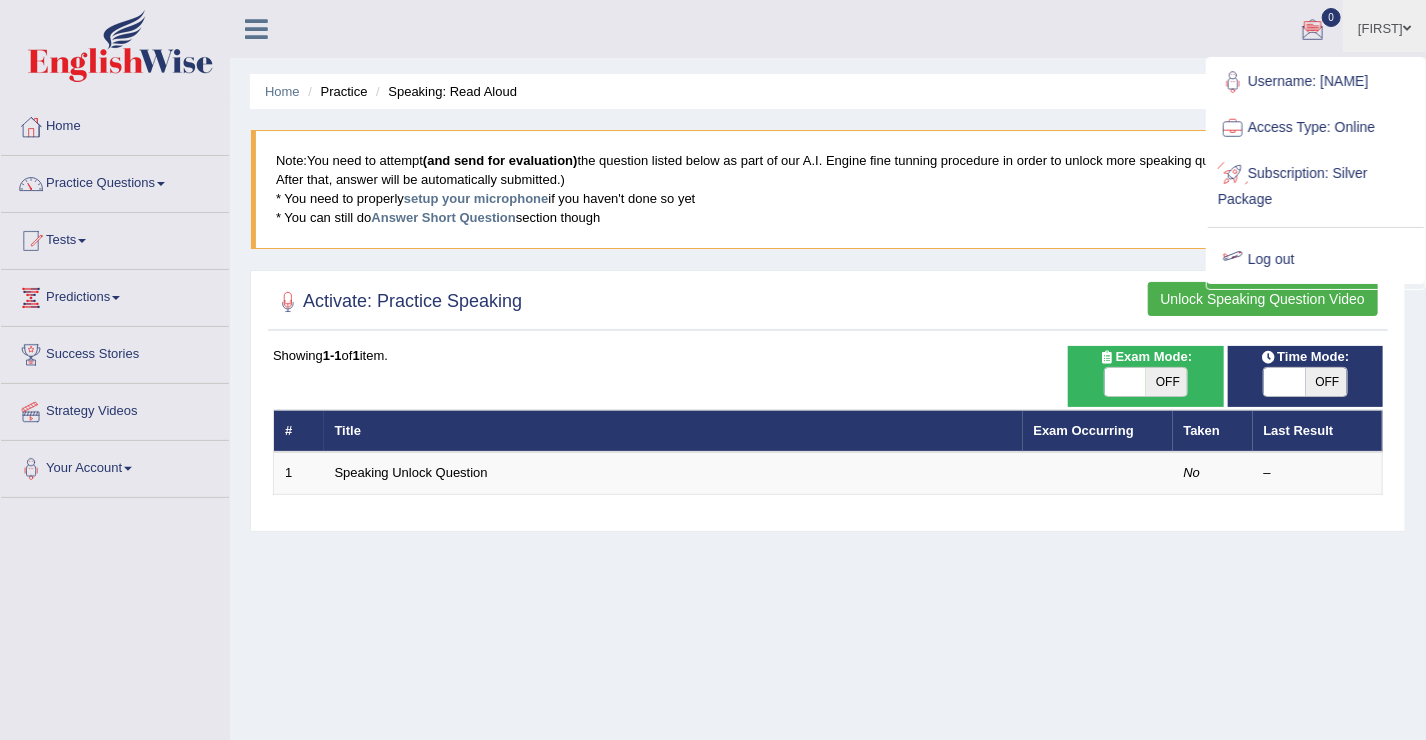 click on "Log out" at bounding box center (1316, 260) 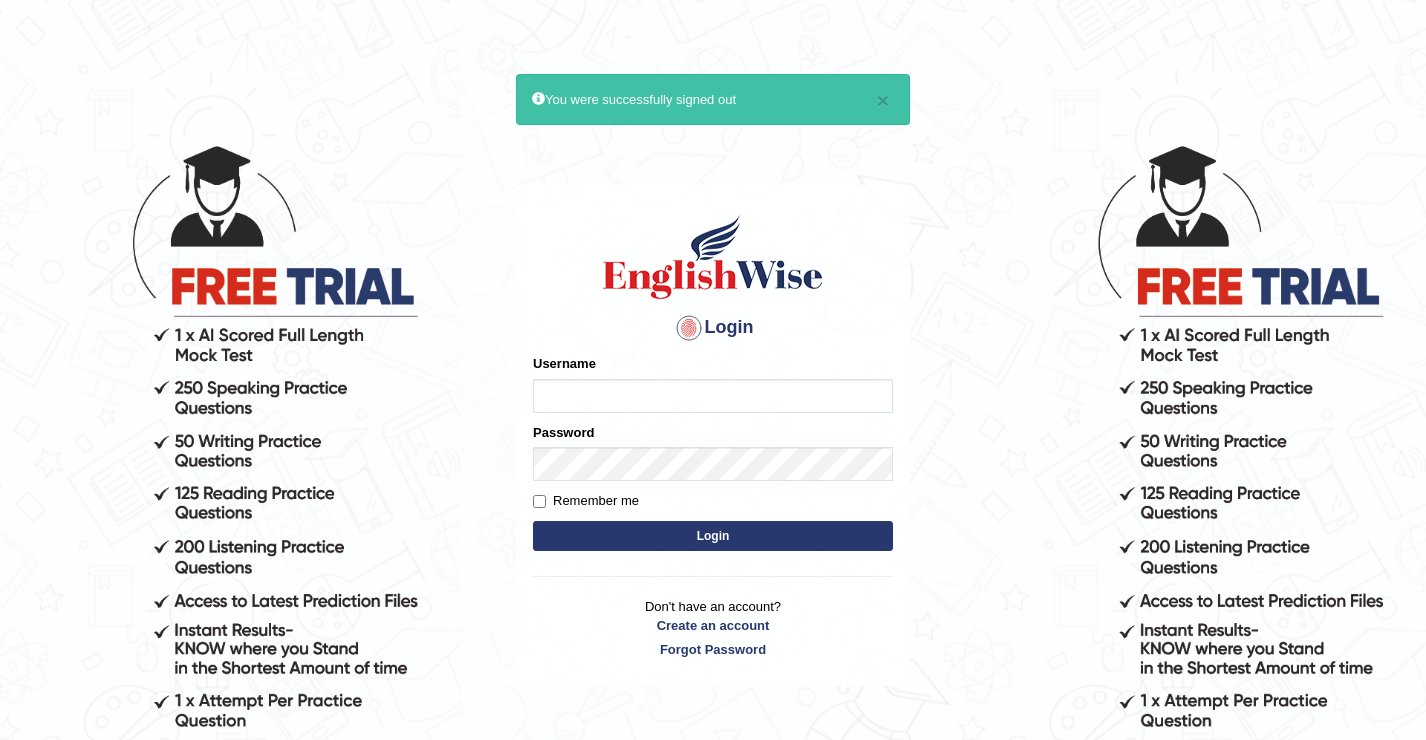 scroll, scrollTop: 0, scrollLeft: 0, axis: both 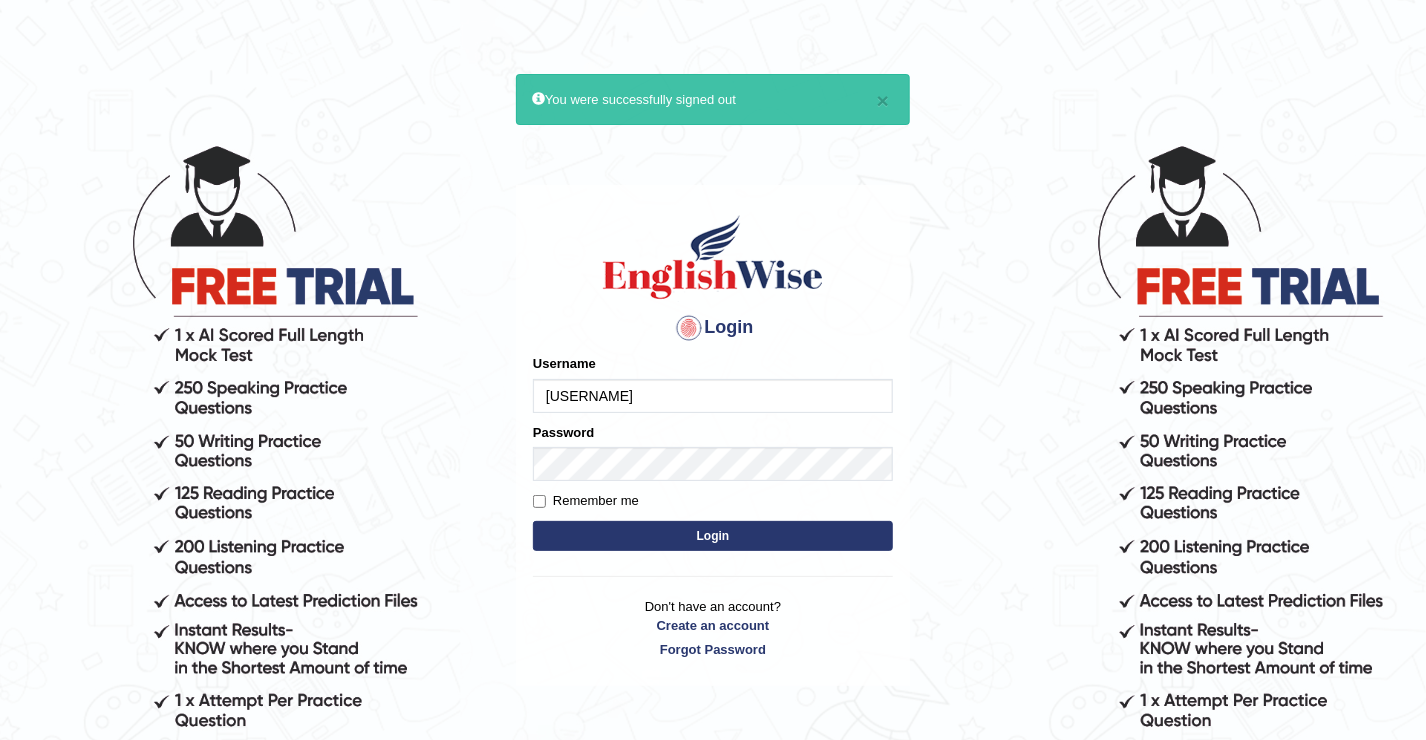 click on "JovicRecomendable" at bounding box center (713, 396) 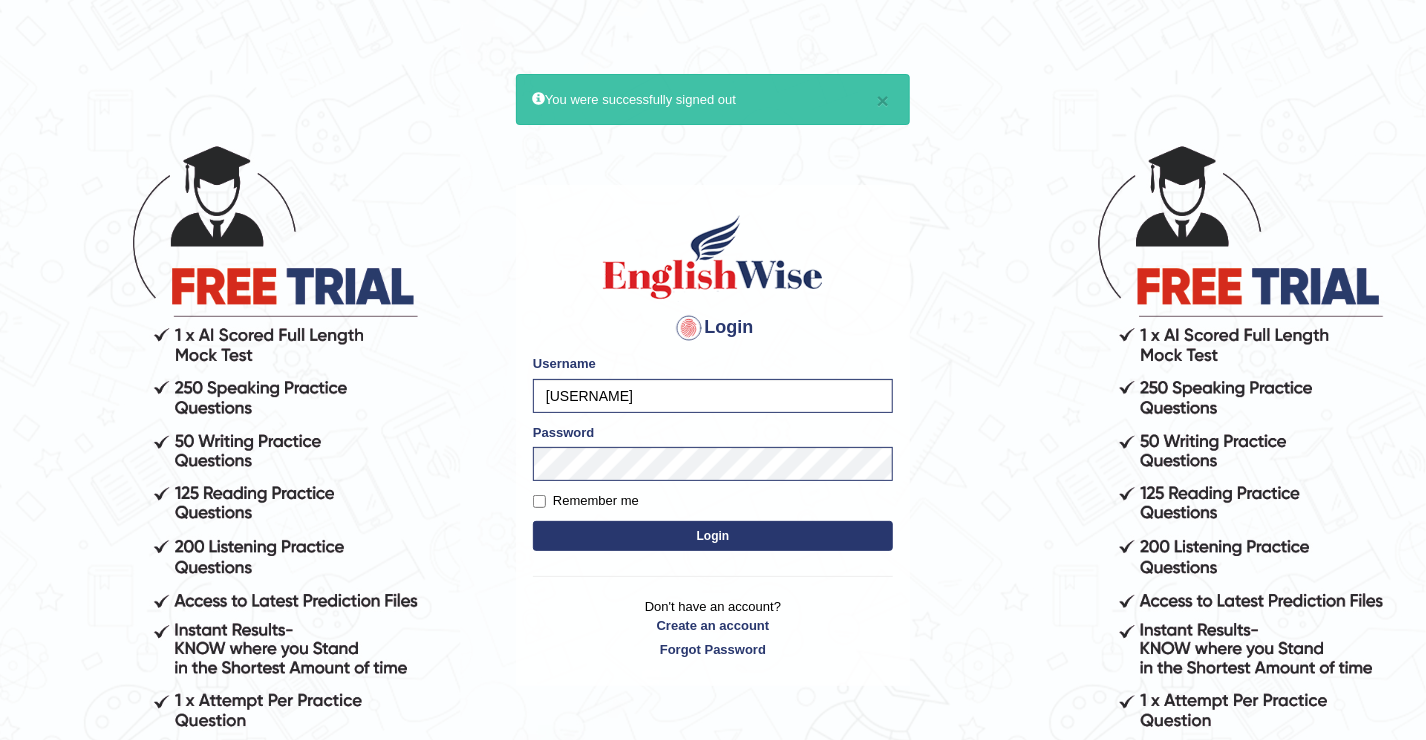 drag, startPoint x: 702, startPoint y: 396, endPoint x: 483, endPoint y: 407, distance: 219.27608 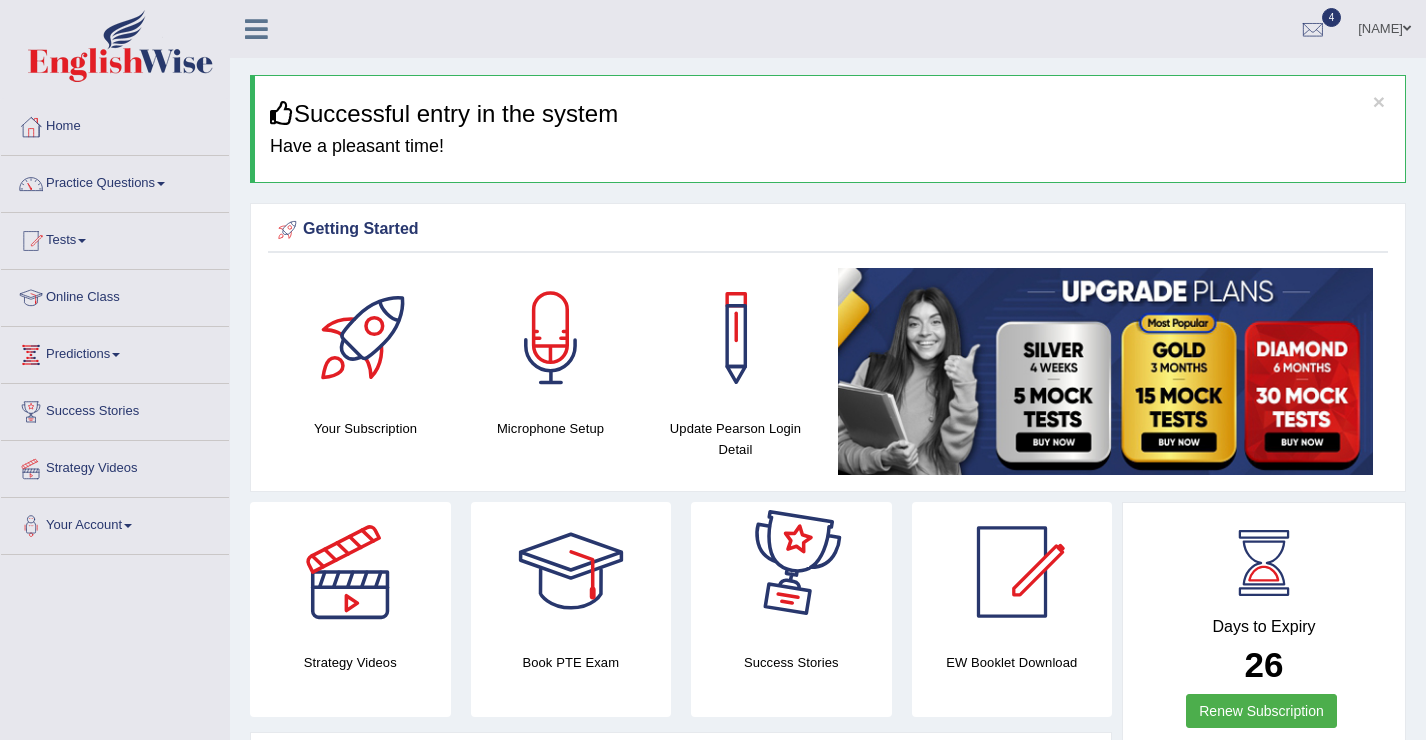 scroll, scrollTop: 0, scrollLeft: 0, axis: both 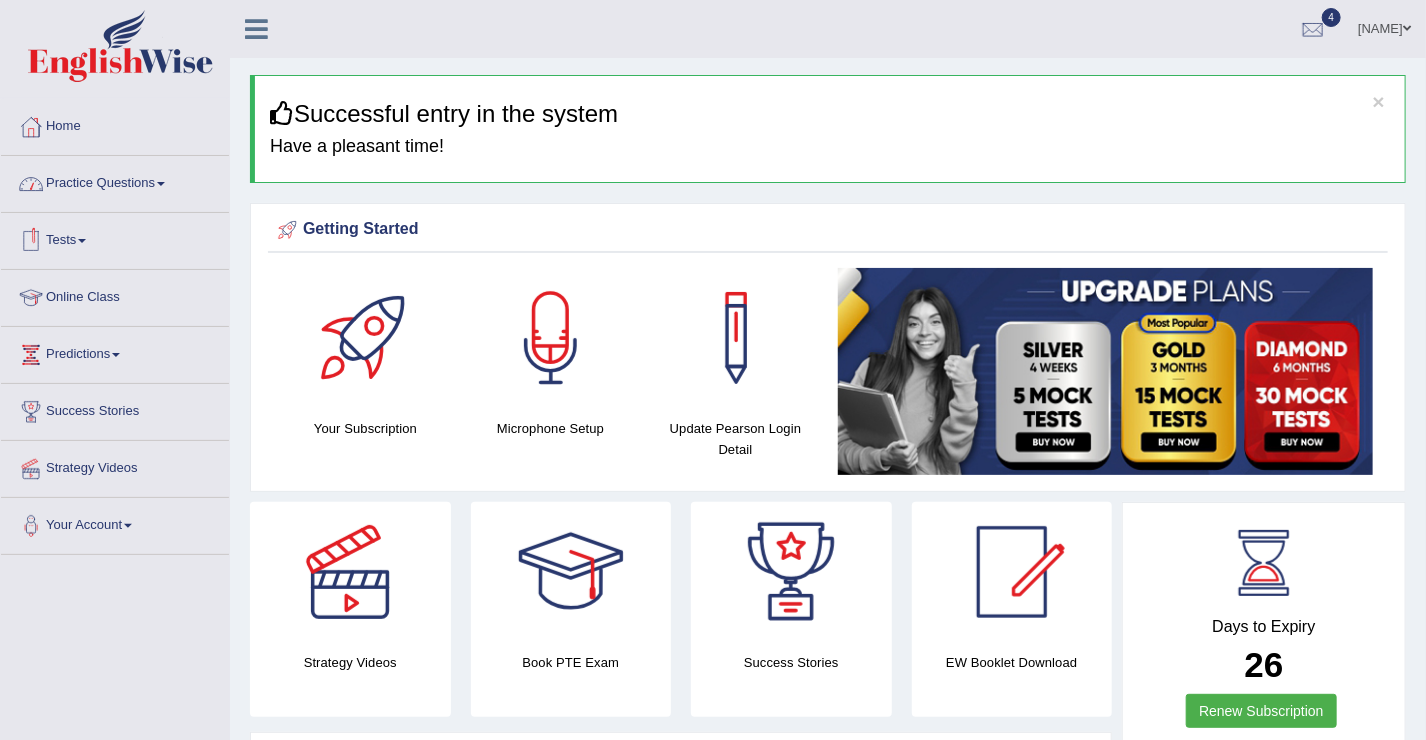 click on "Practice Questions" at bounding box center [115, 181] 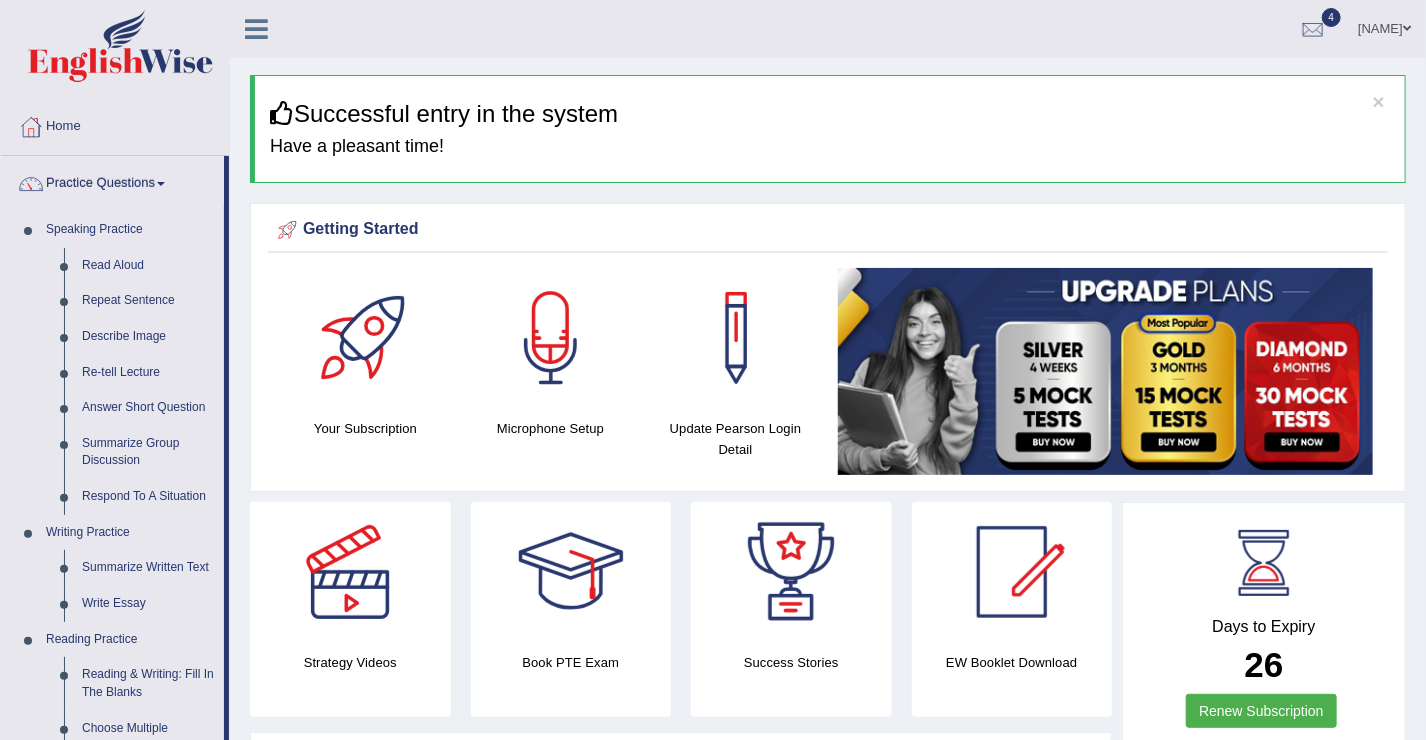 click on "Practice Questions" at bounding box center (112, 181) 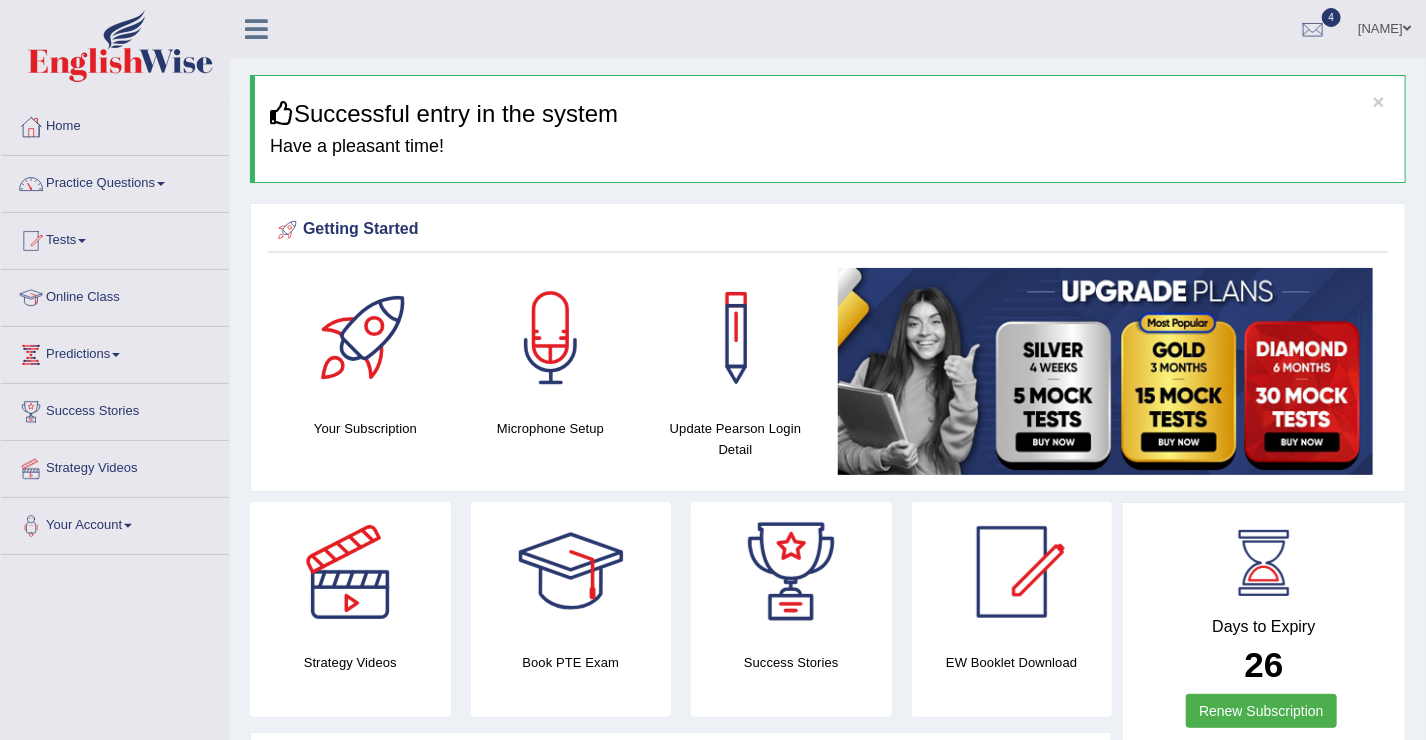 click on "Practice Questions" at bounding box center (115, 181) 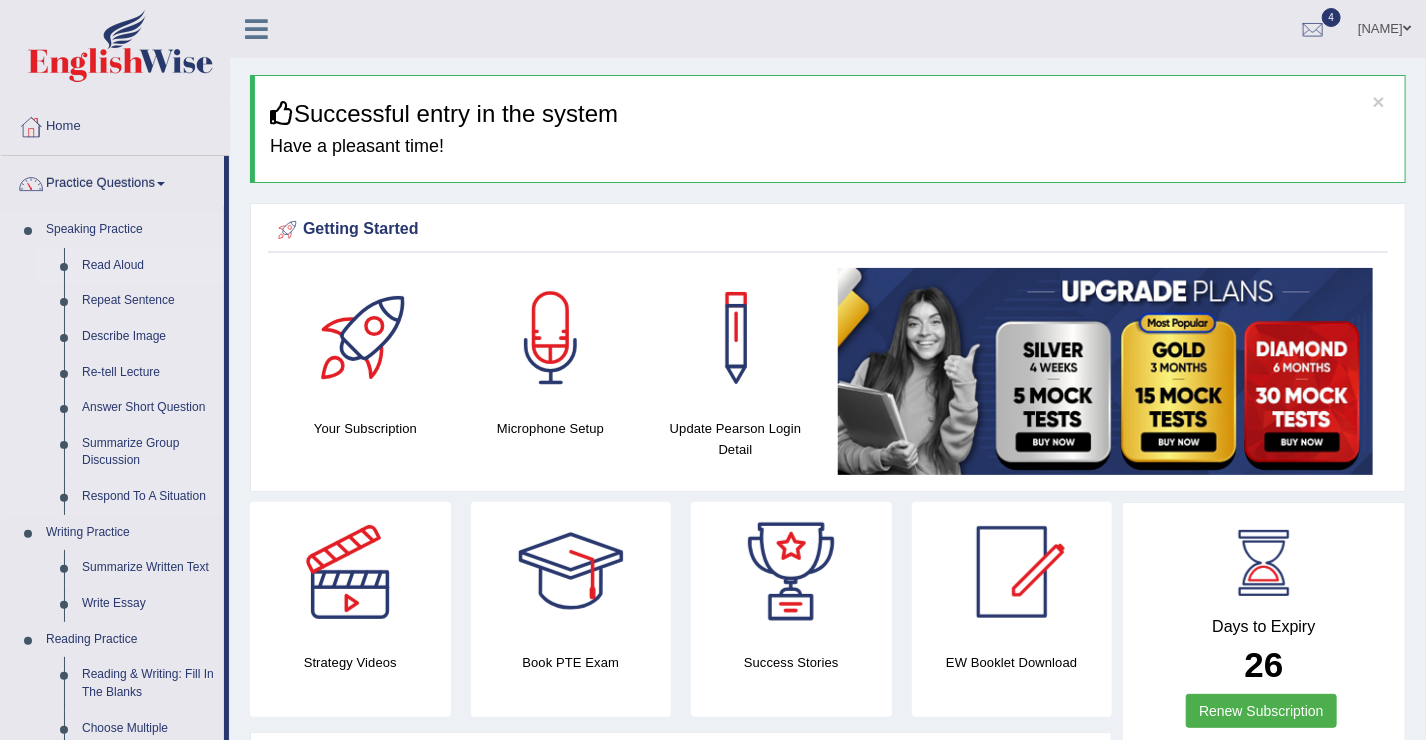 click on "Read Aloud" at bounding box center (148, 266) 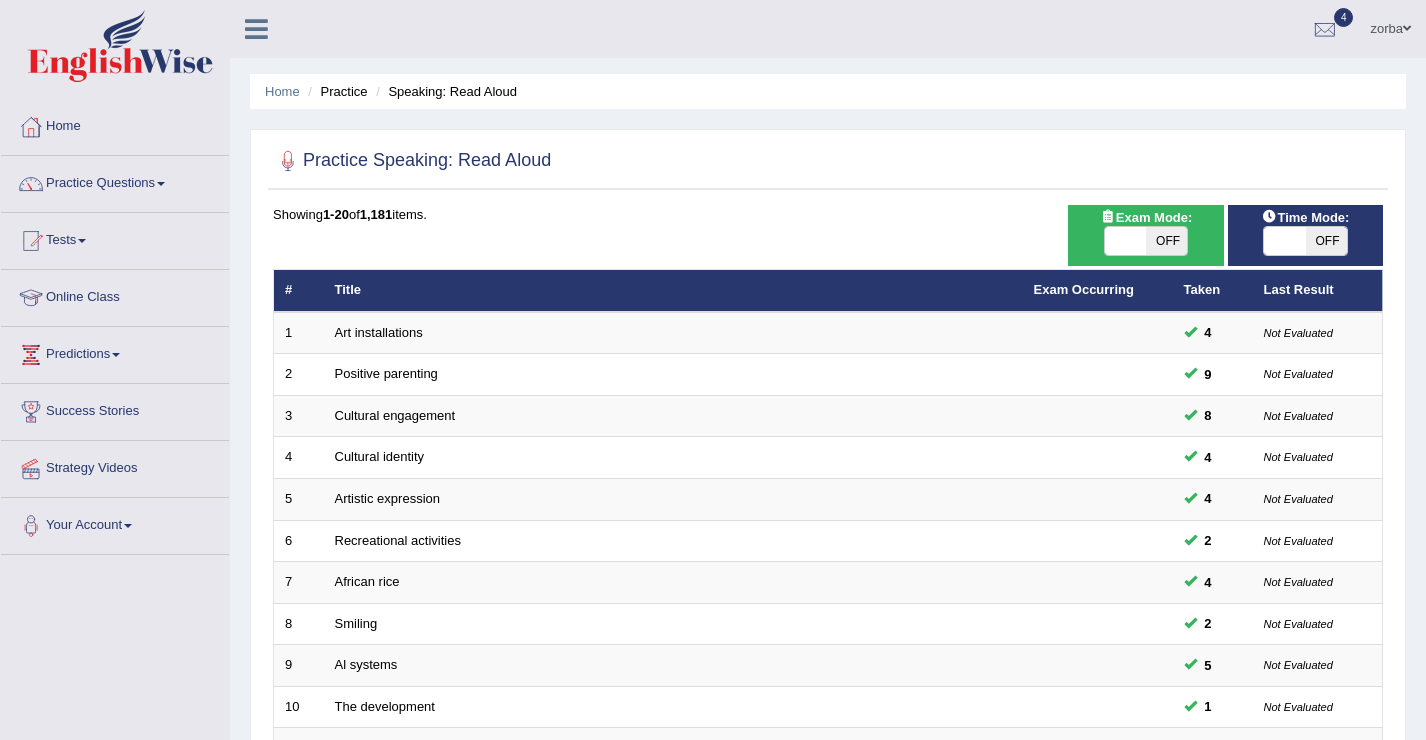 scroll, scrollTop: 0, scrollLeft: 0, axis: both 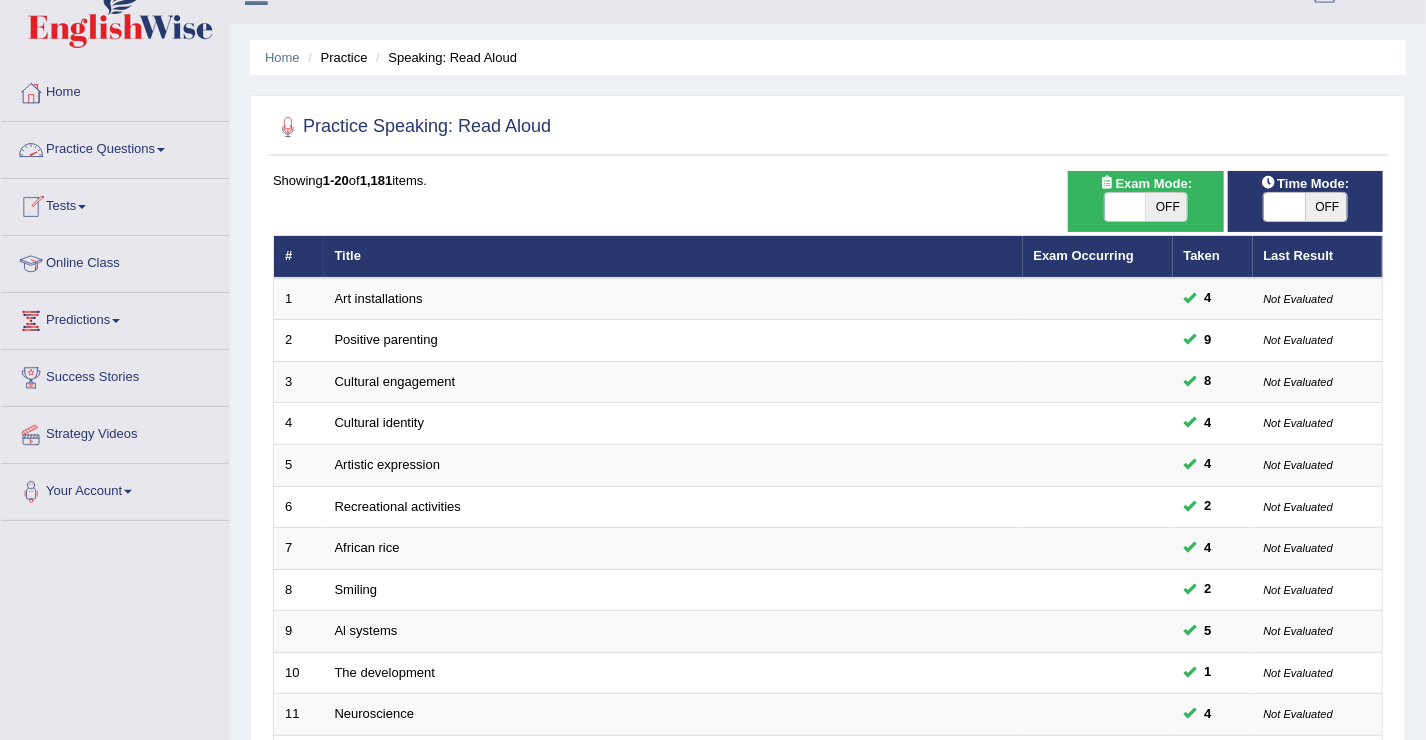 click on "Practice Questions" at bounding box center [115, 147] 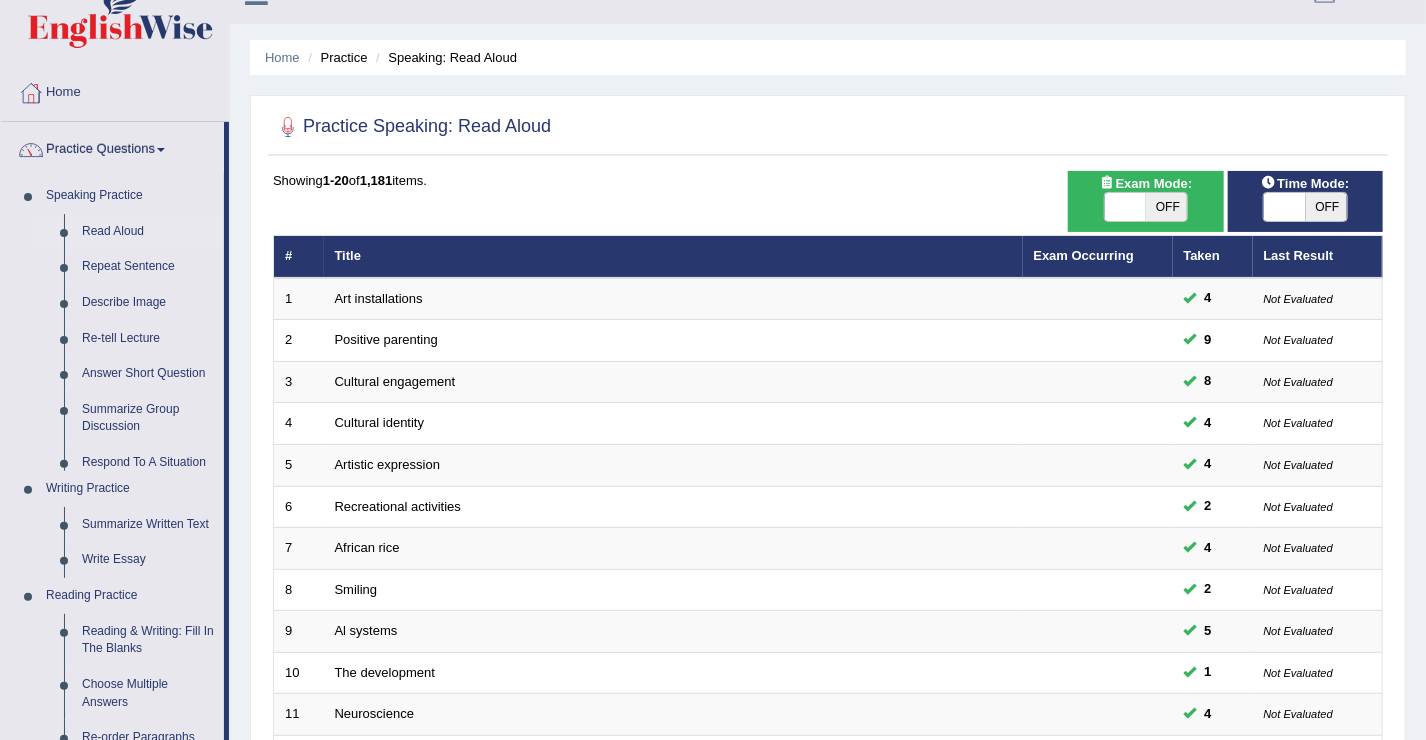 click on "Practice Questions" at bounding box center (112, 147) 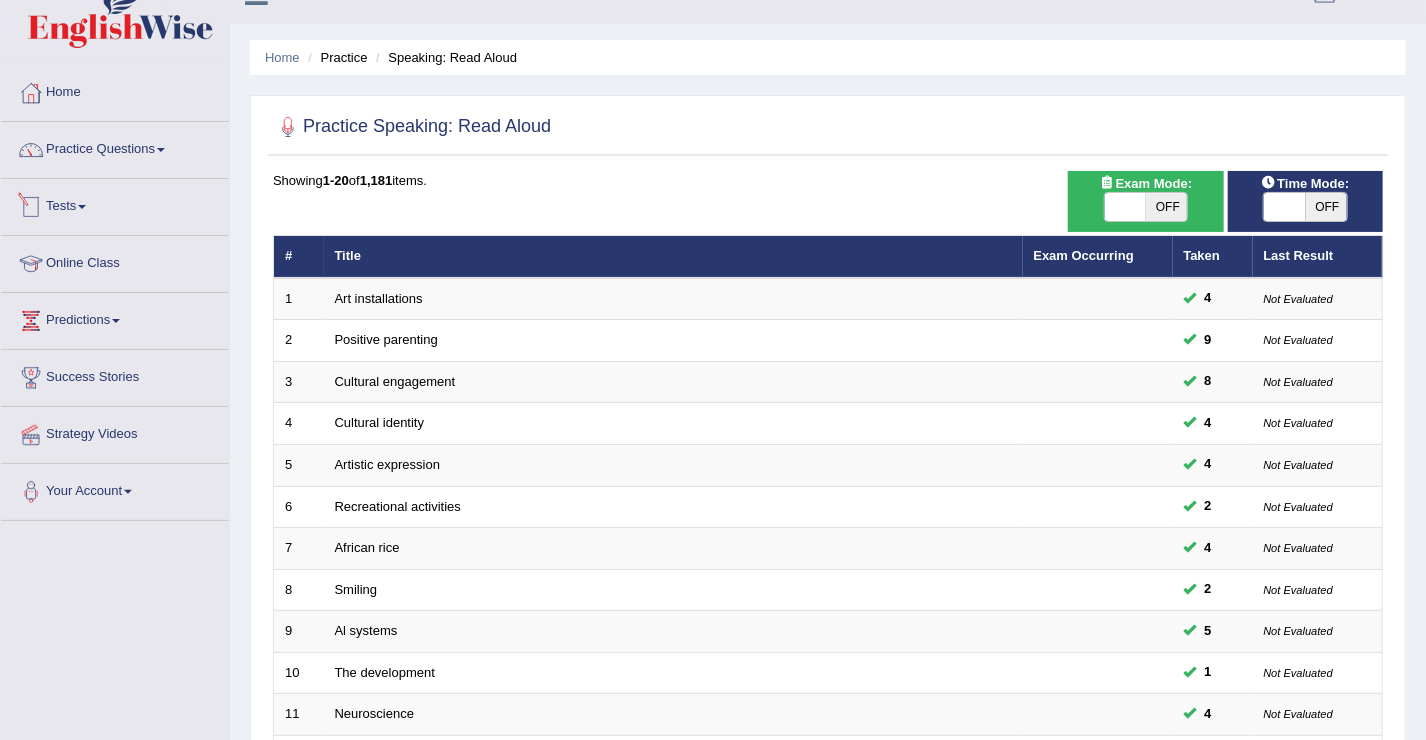 click on "Tests" at bounding box center (115, 204) 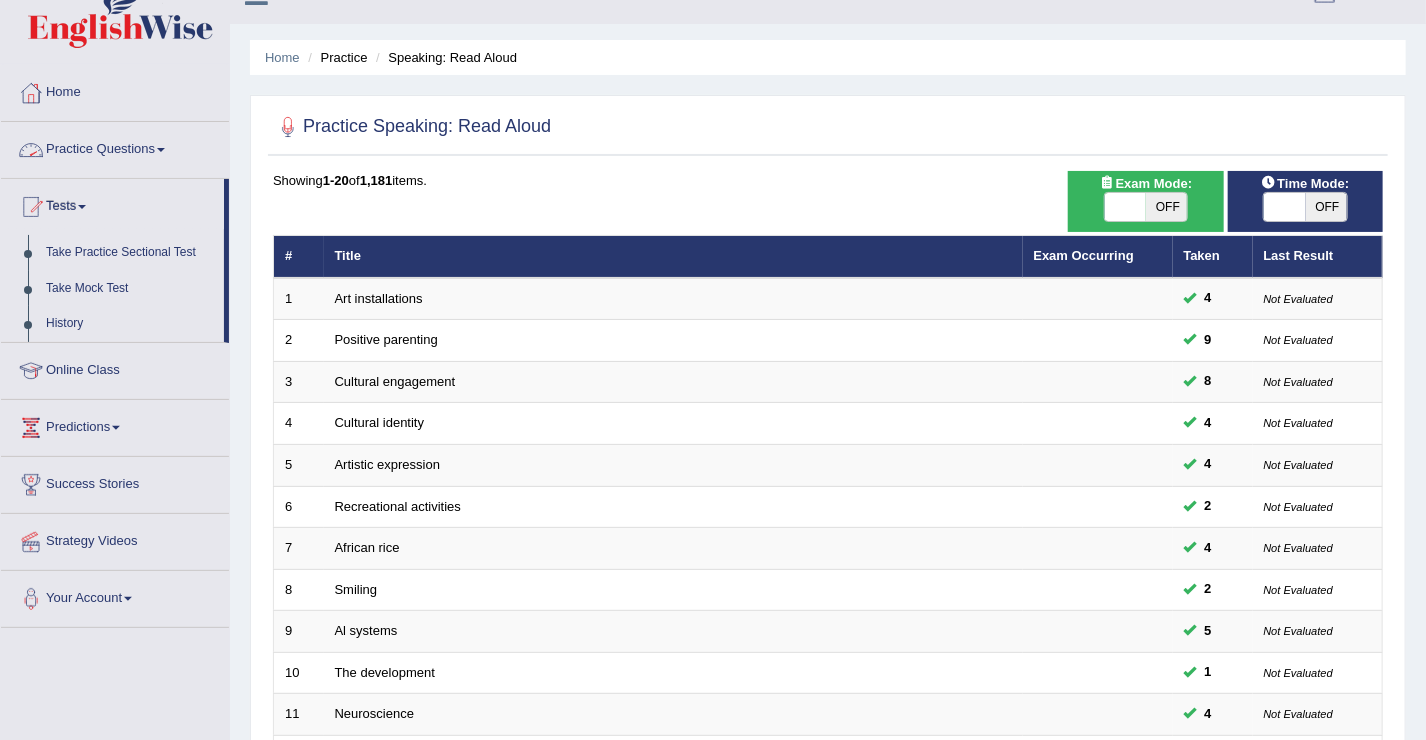 click on "Practice Questions" at bounding box center [115, 147] 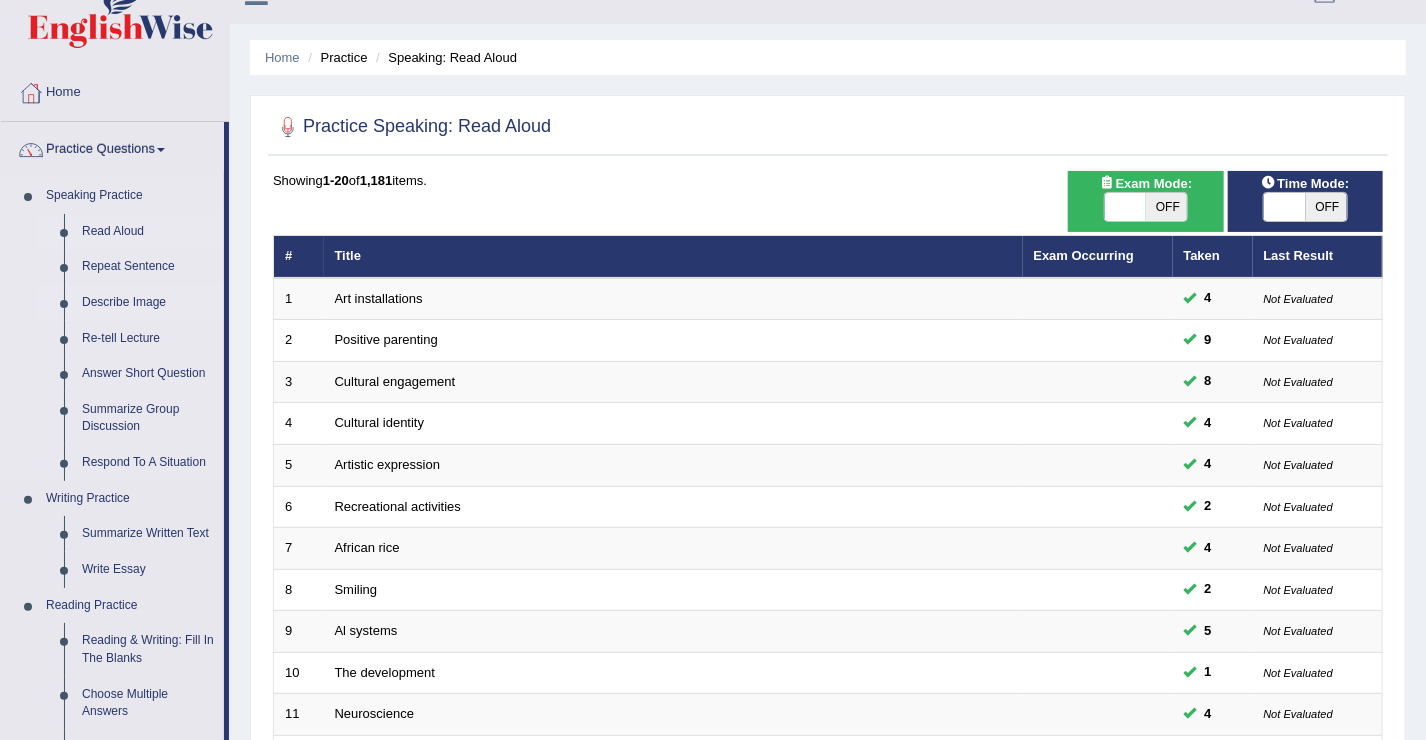 click on "Describe Image" at bounding box center [148, 303] 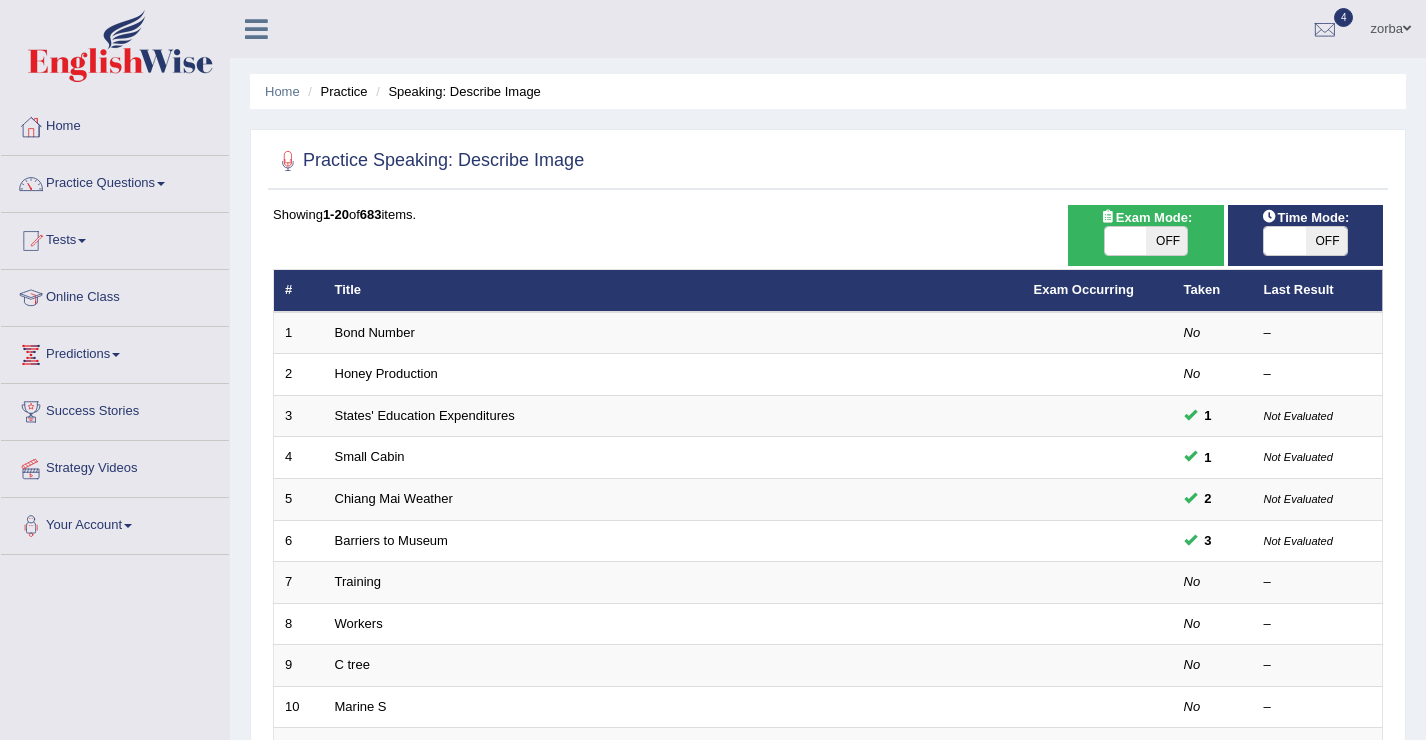 scroll, scrollTop: 0, scrollLeft: 0, axis: both 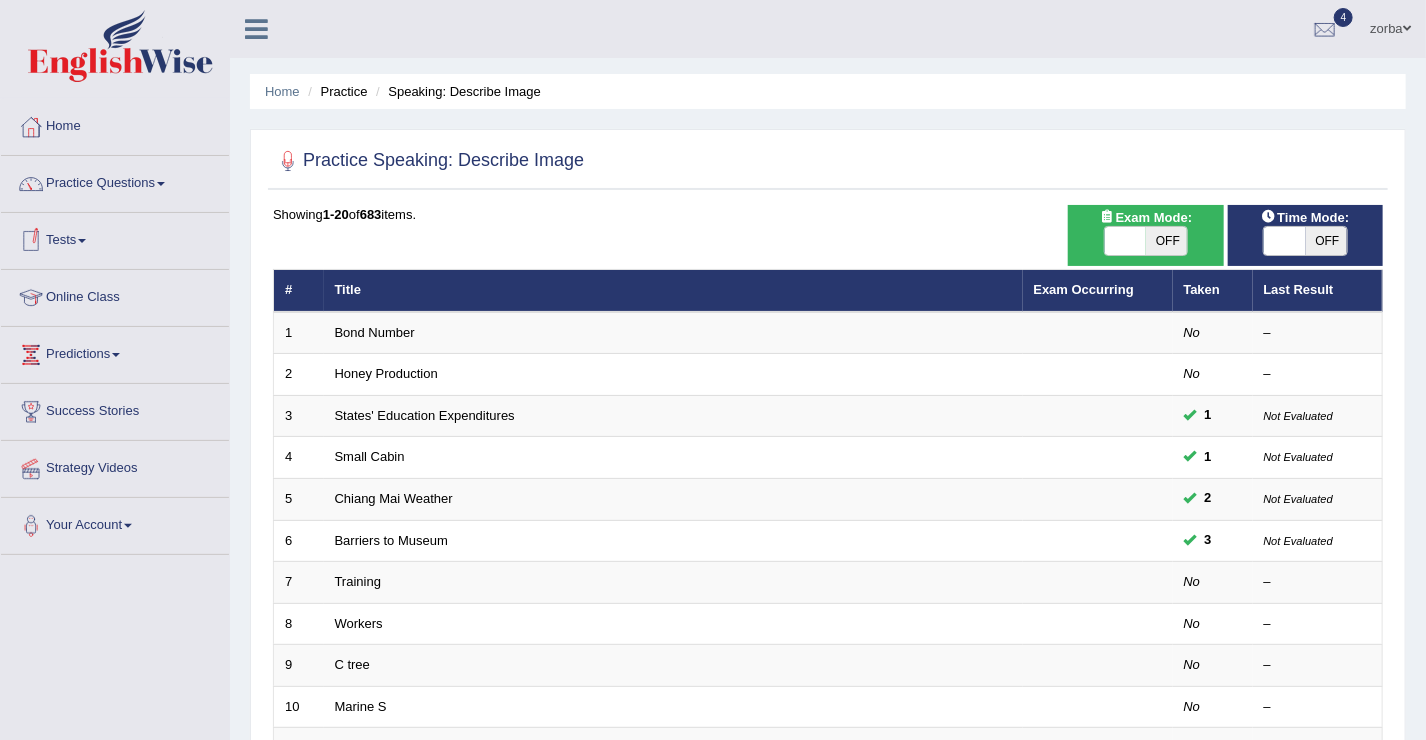 click at bounding box center [82, 241] 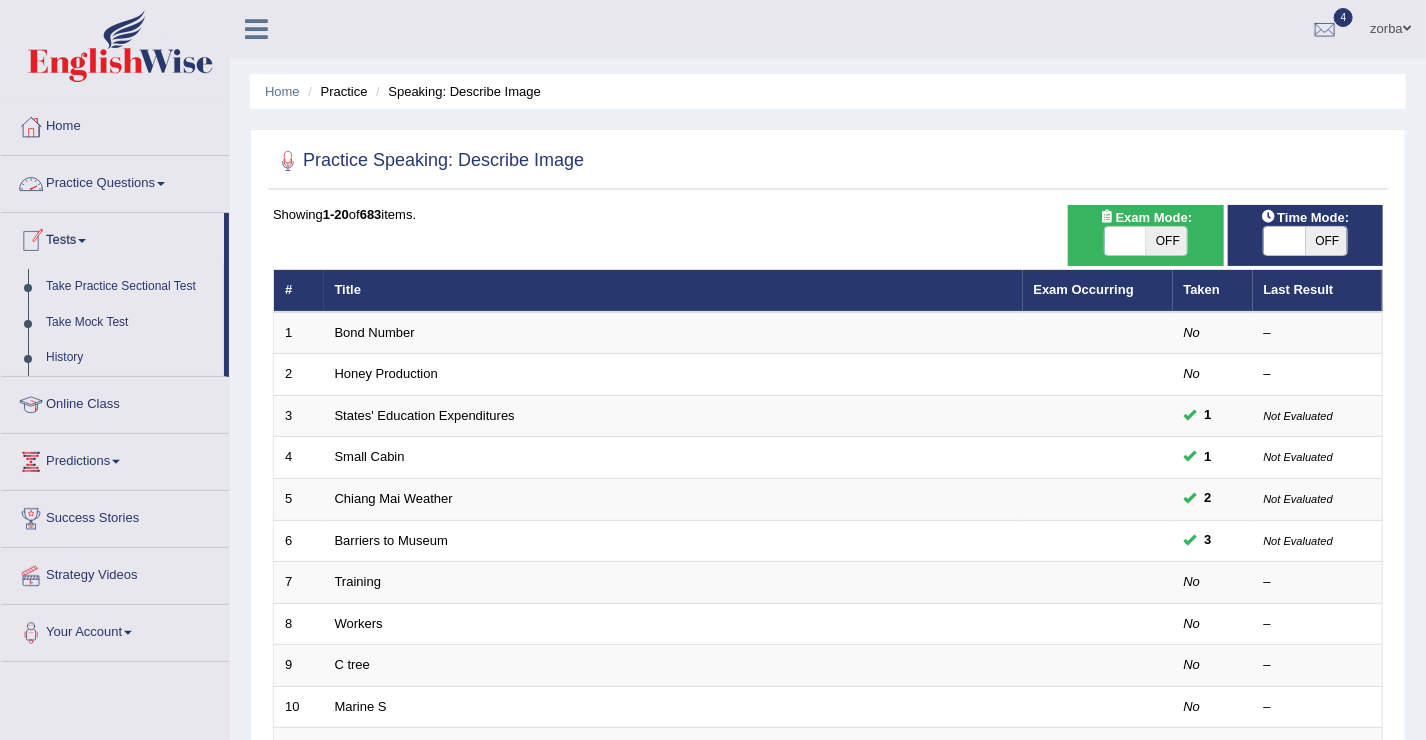 click on "Practice Questions" at bounding box center [115, 181] 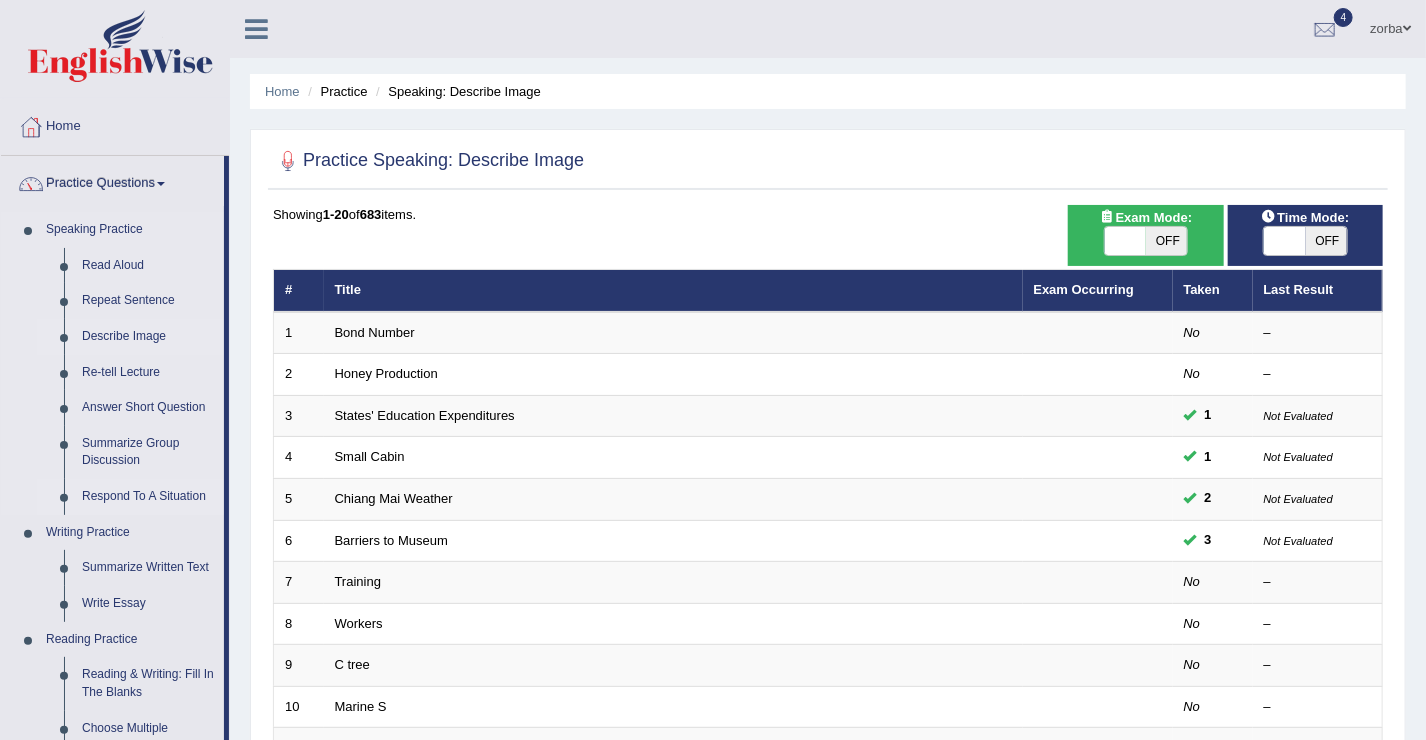 click on "Respond To A Situation" at bounding box center [148, 497] 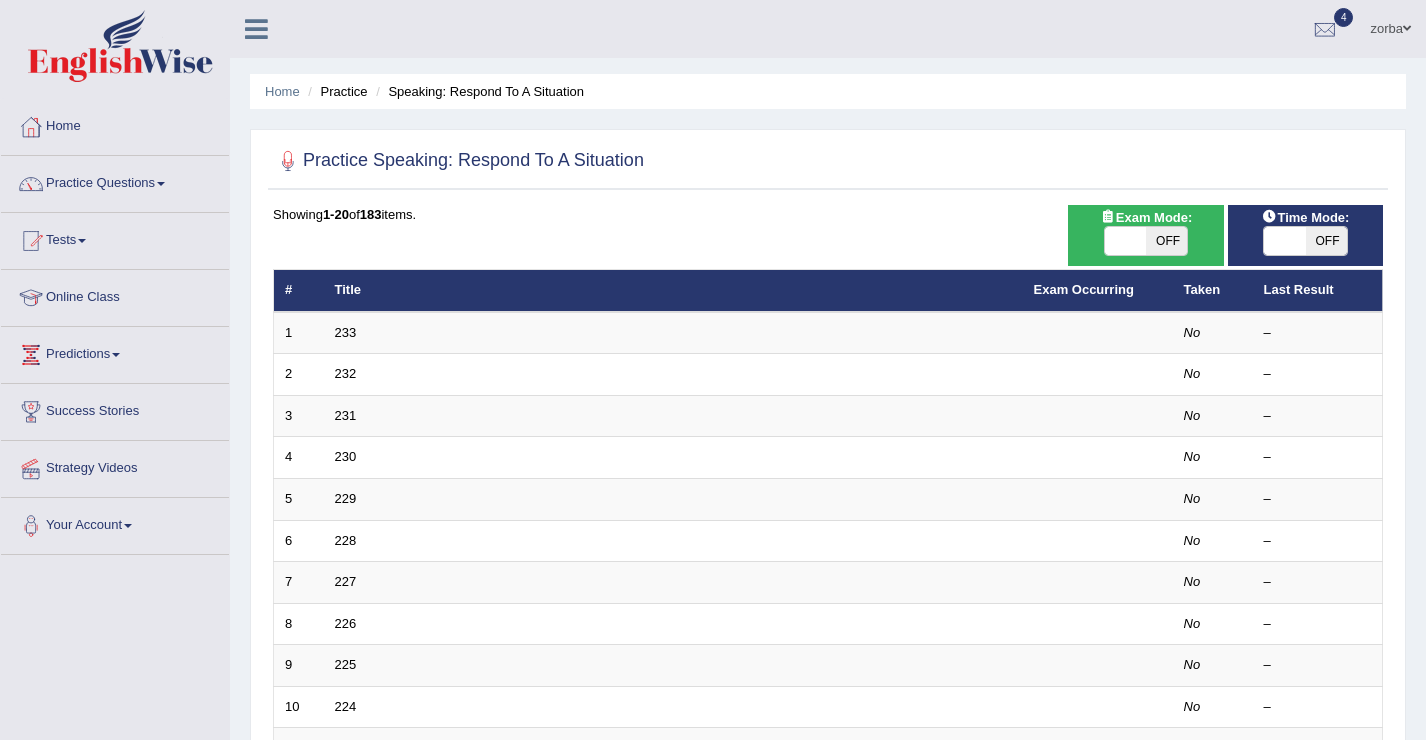 scroll, scrollTop: 0, scrollLeft: 0, axis: both 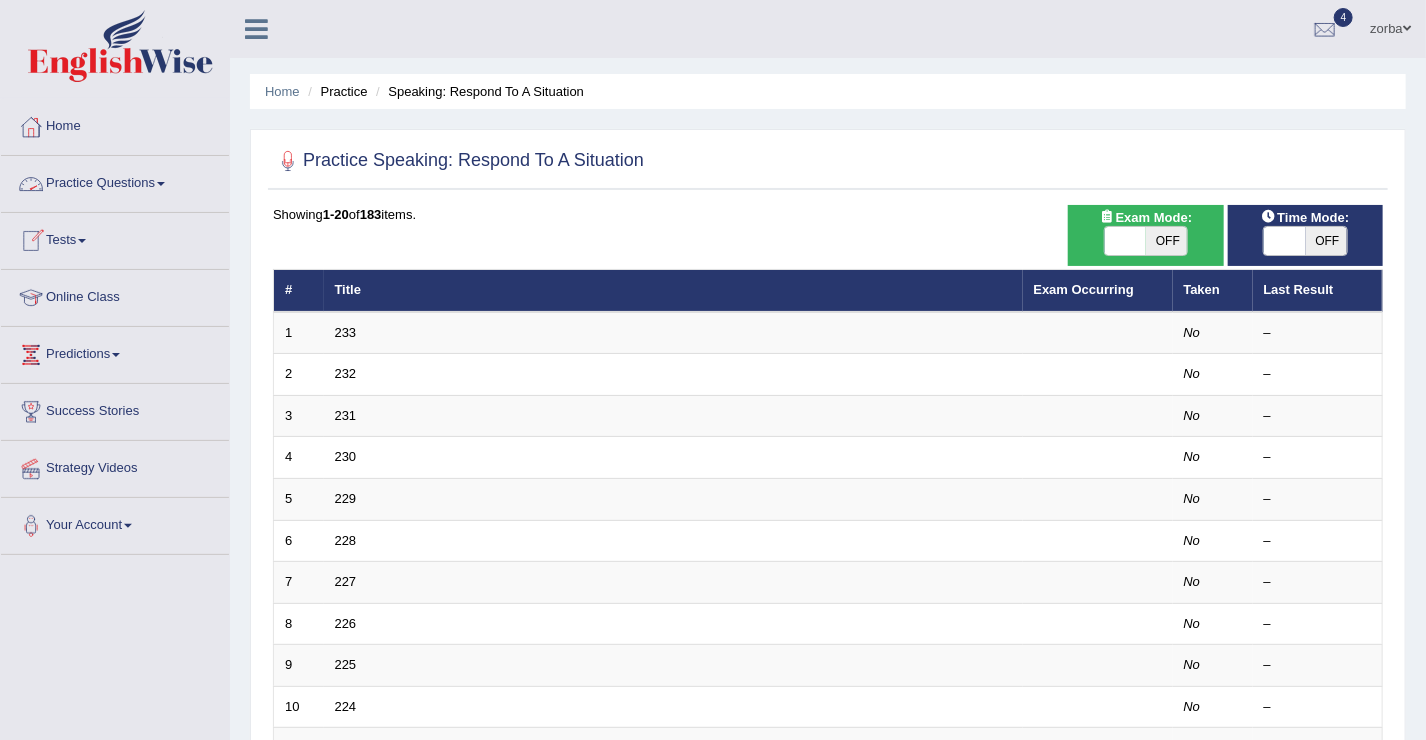 click on "Practice Questions" at bounding box center (115, 181) 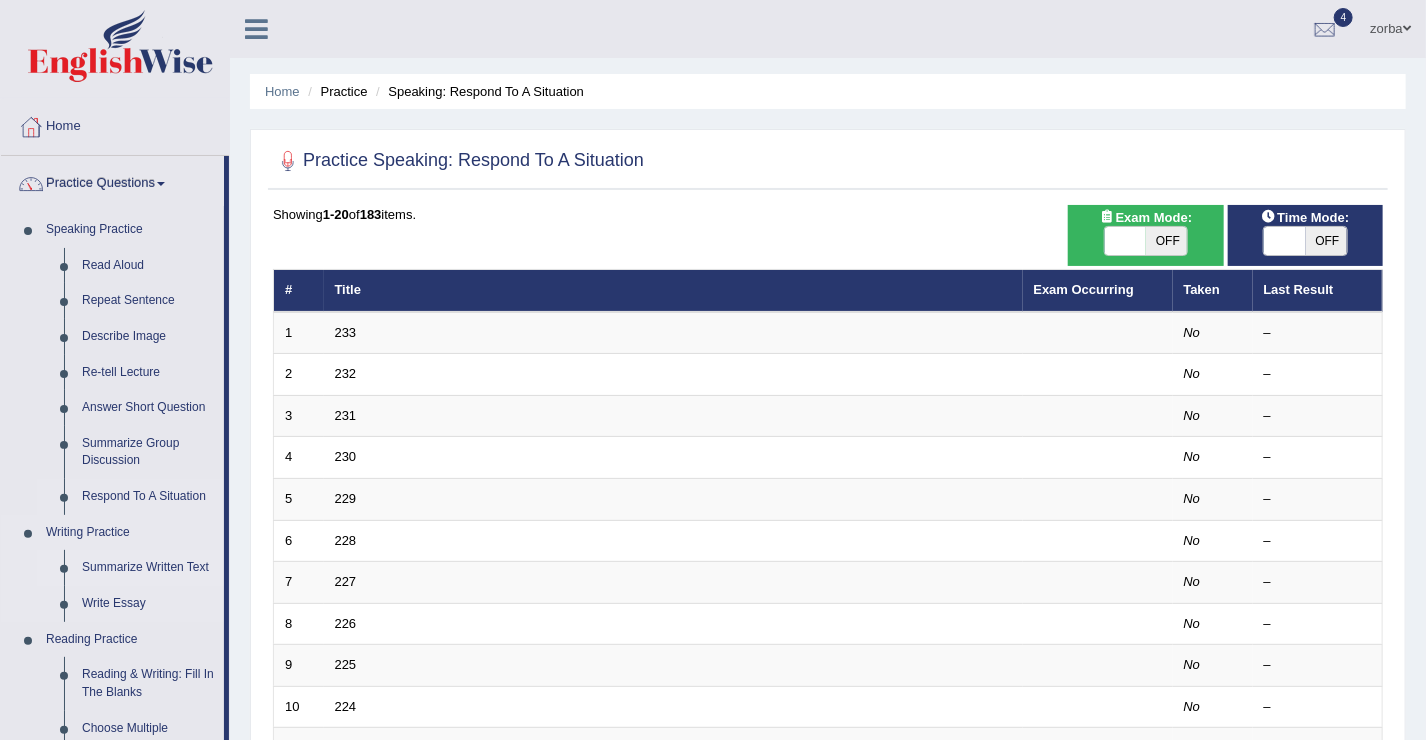 click on "Summarize Written Text" at bounding box center [148, 568] 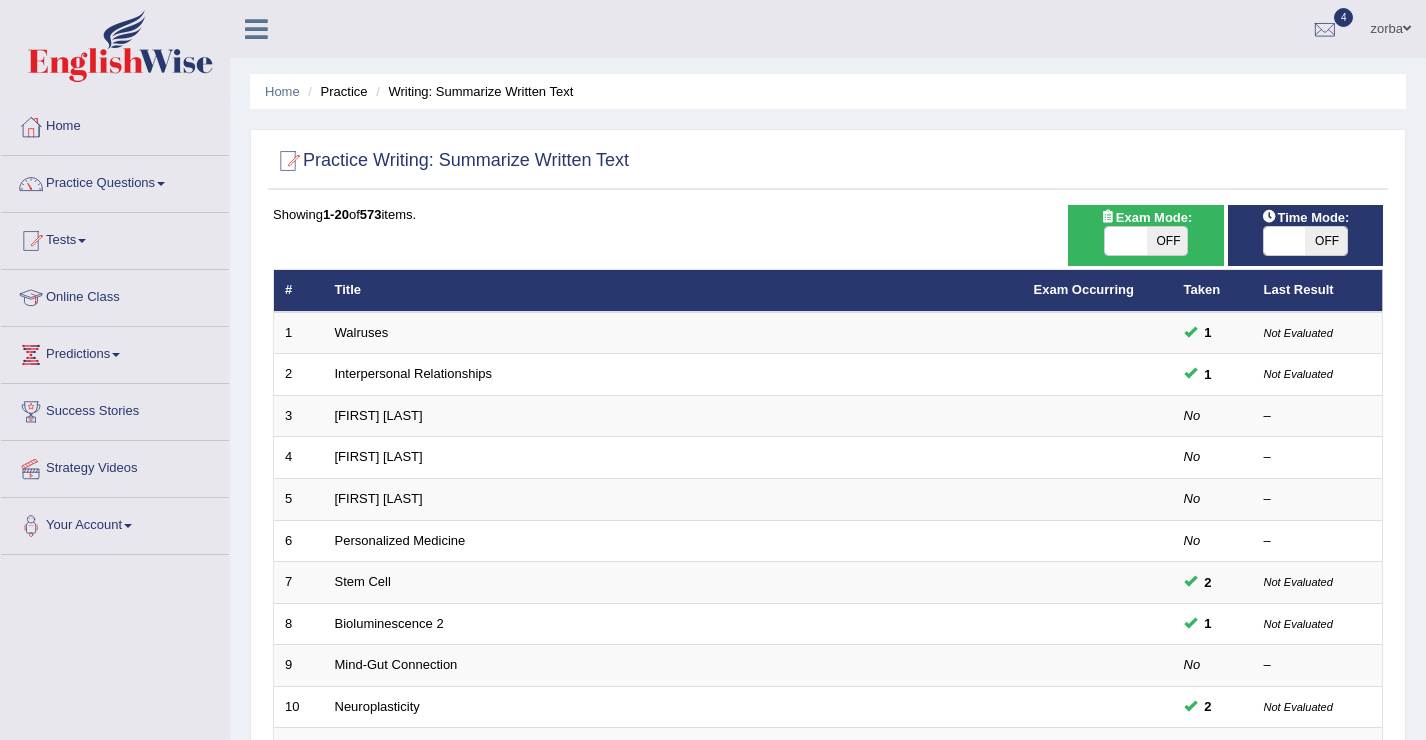 scroll, scrollTop: 0, scrollLeft: 0, axis: both 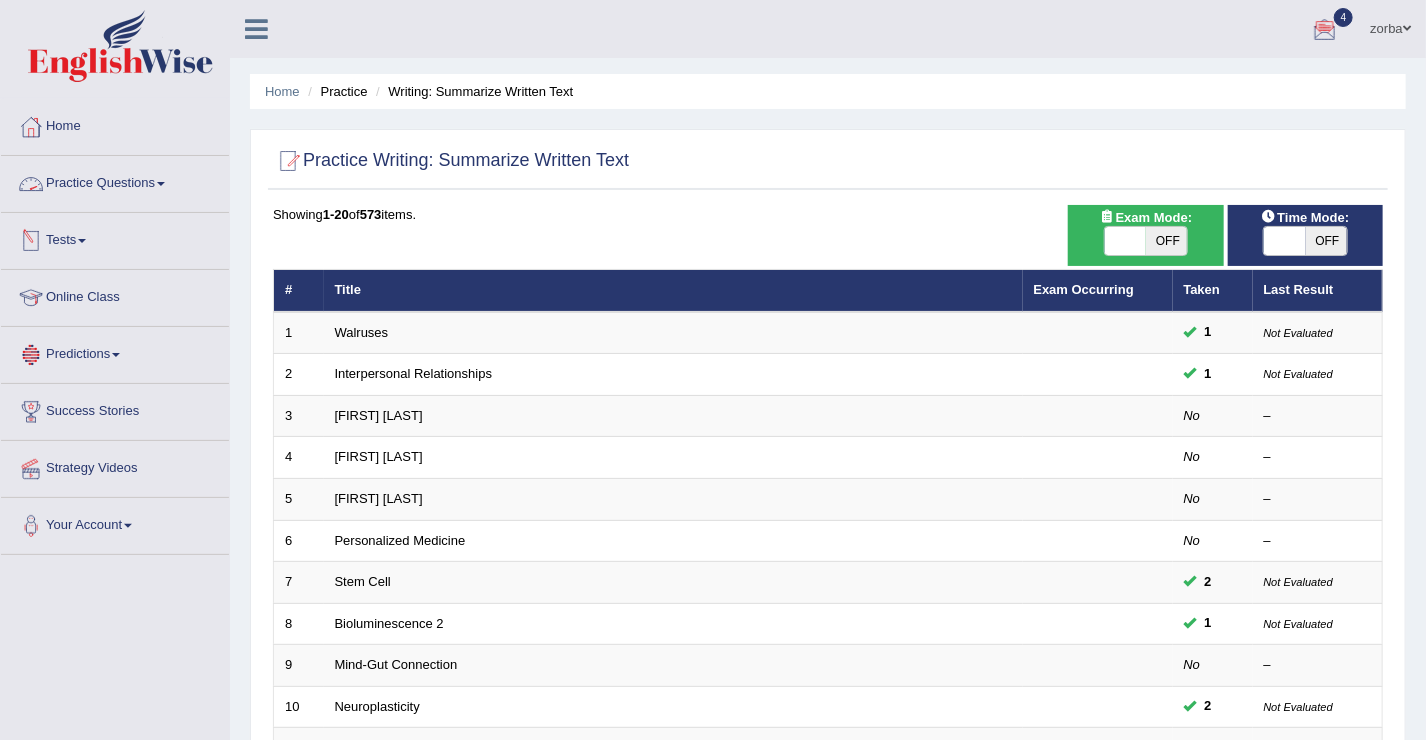 click on "Practice Questions" at bounding box center (115, 181) 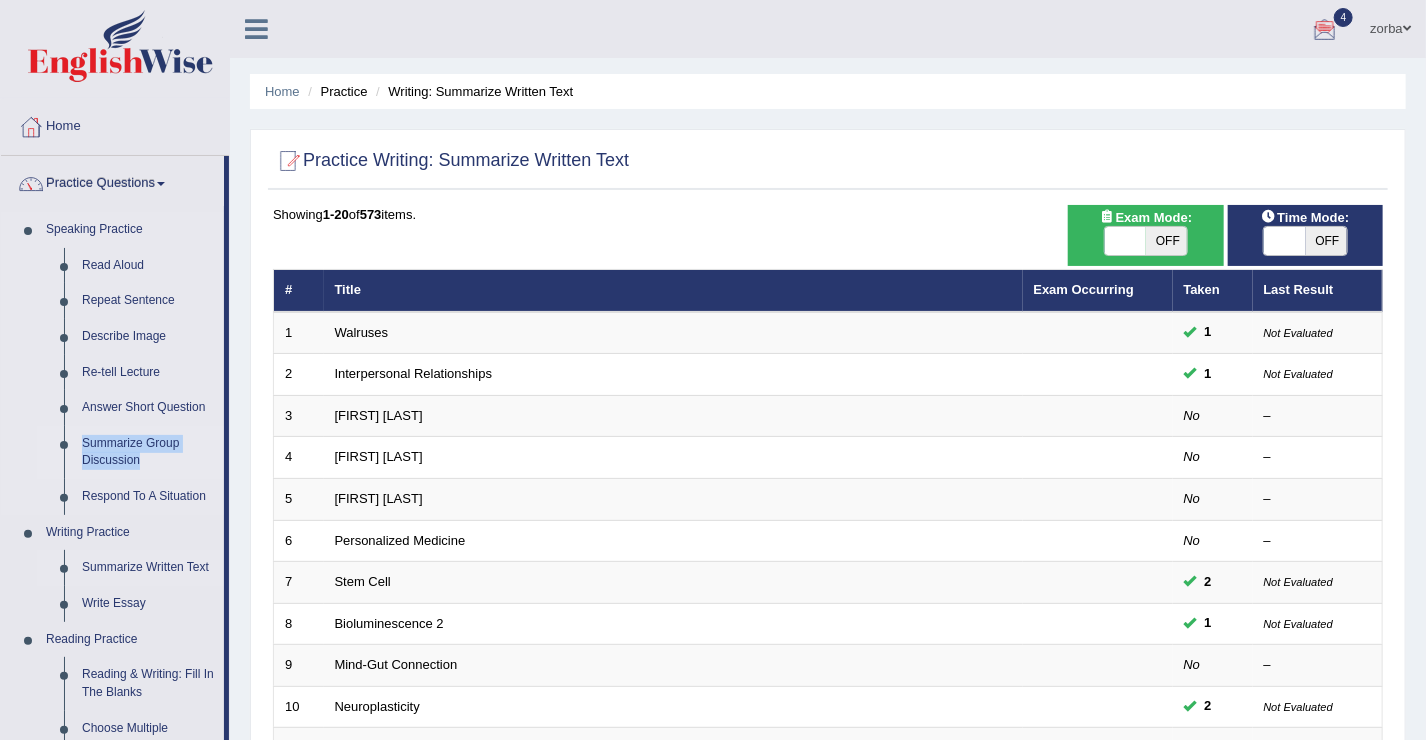 drag, startPoint x: 225, startPoint y: 403, endPoint x: 207, endPoint y: 456, distance: 55.97321 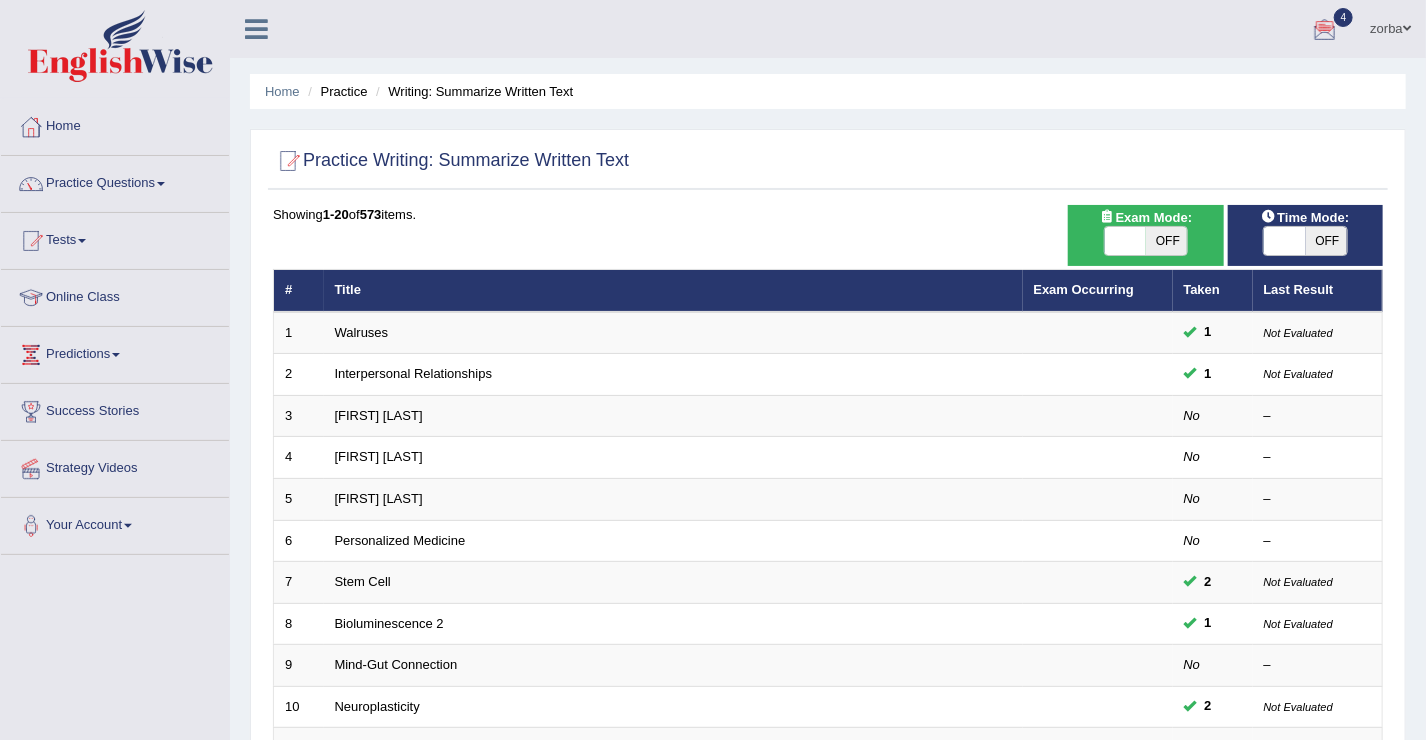 drag, startPoint x: 207, startPoint y: 456, endPoint x: 74, endPoint y: 249, distance: 246.04471 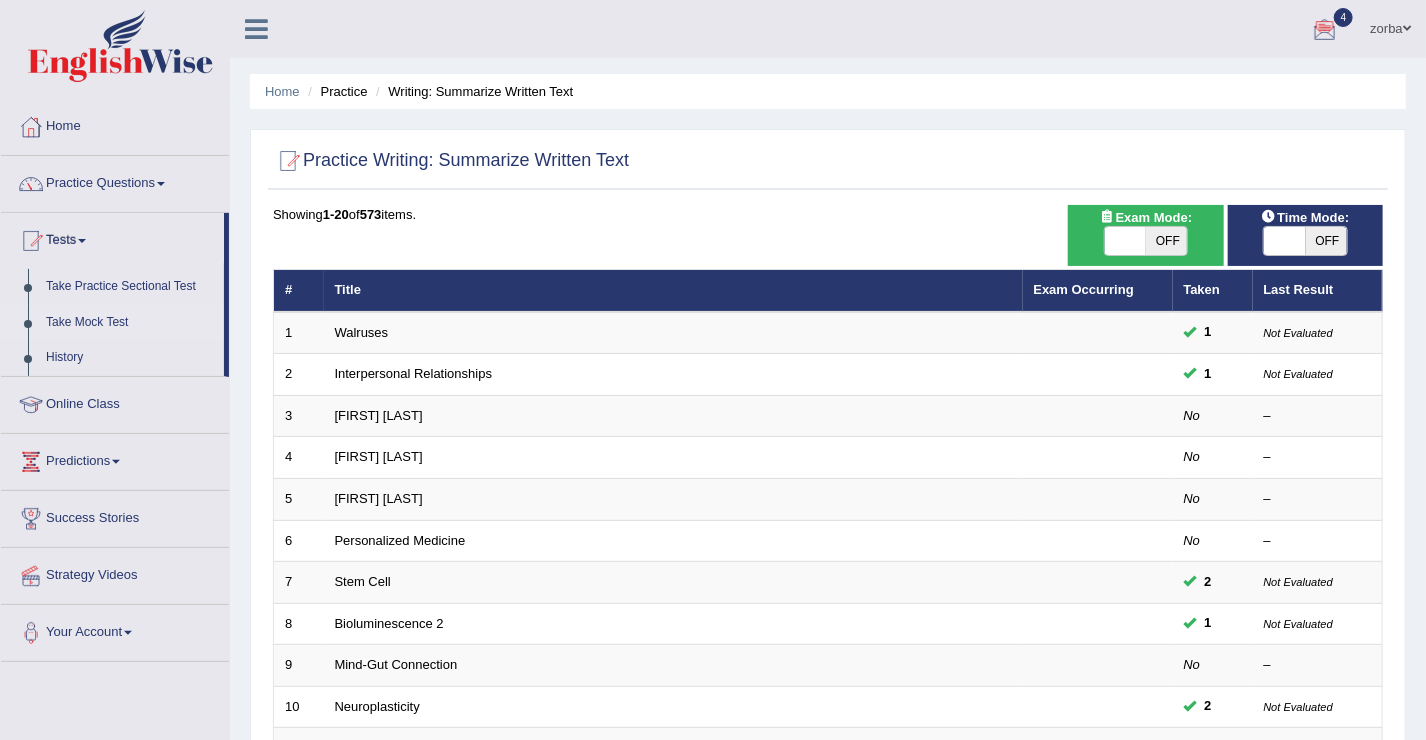 click on "Take Mock Test" at bounding box center [130, 323] 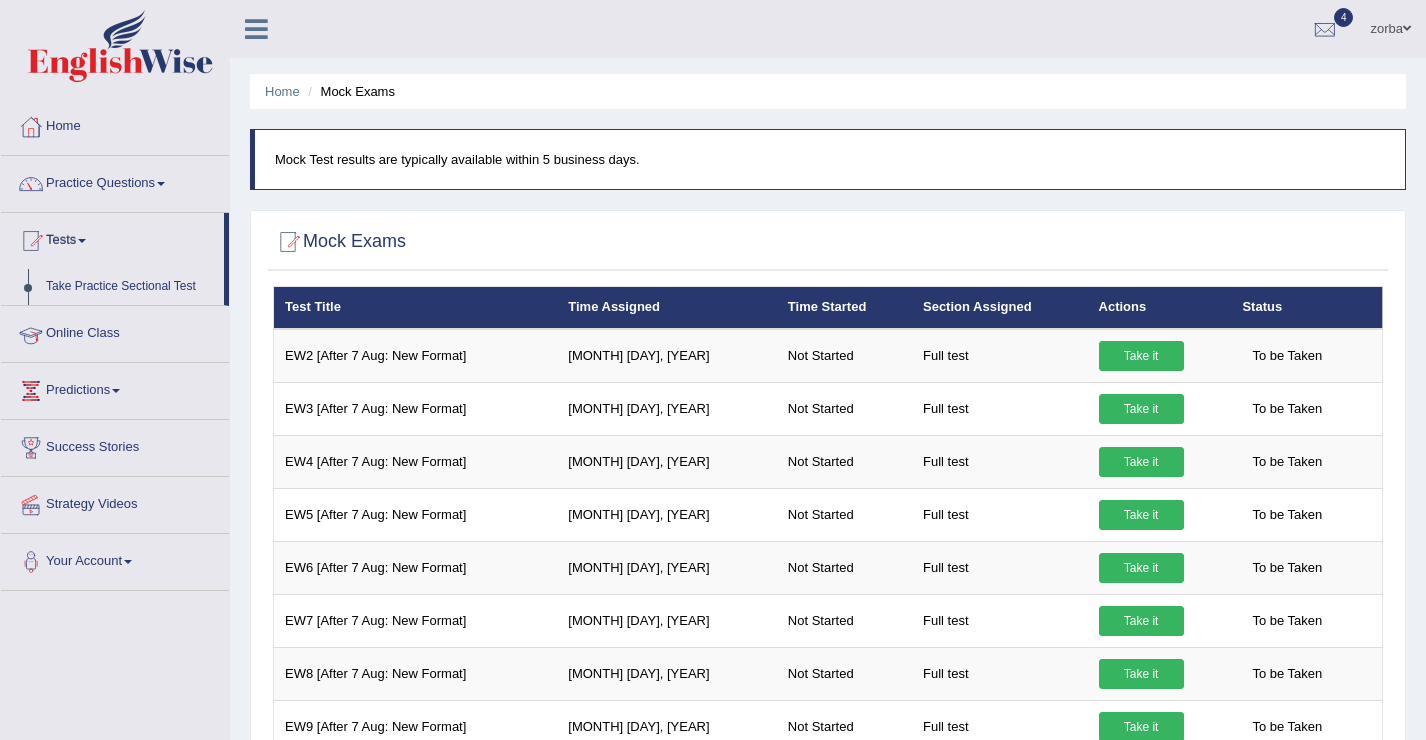 scroll, scrollTop: 0, scrollLeft: 0, axis: both 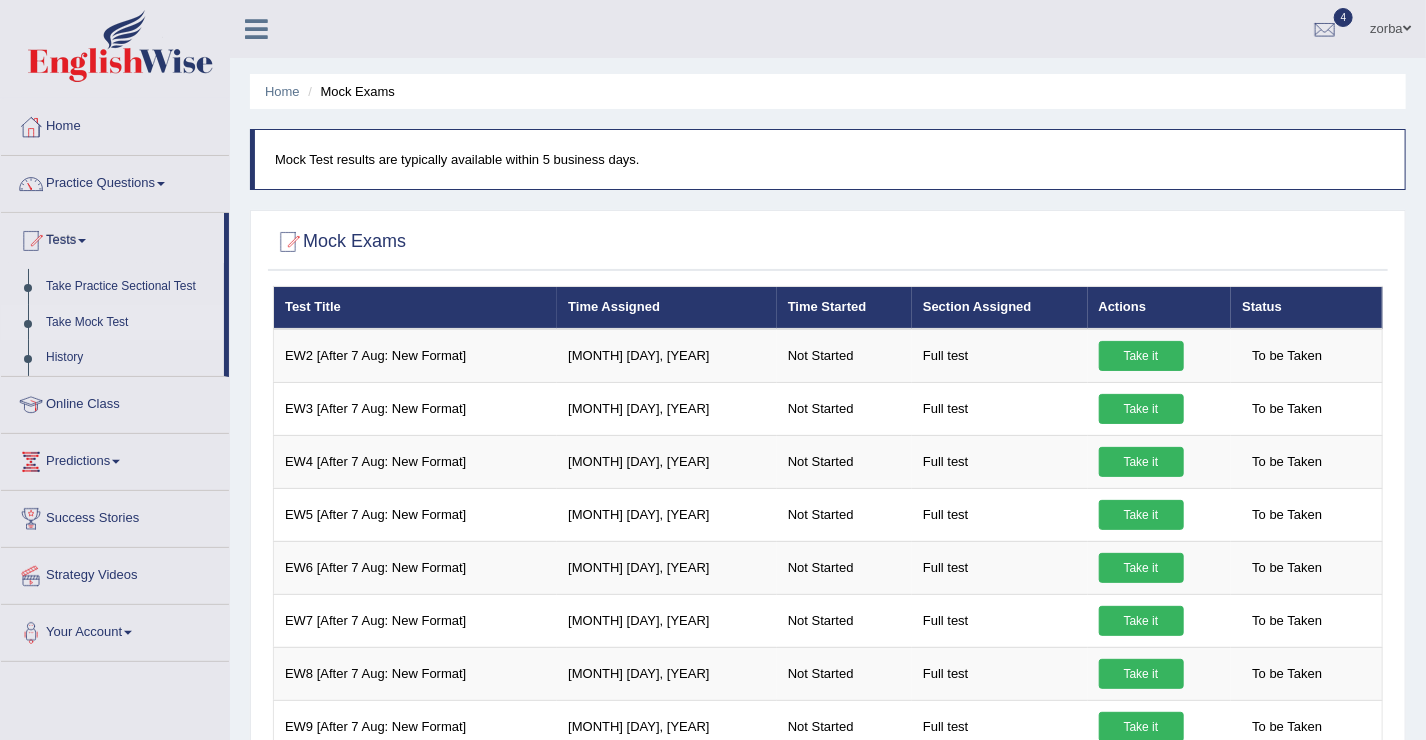 click on "zorba" at bounding box center [1390, 26] 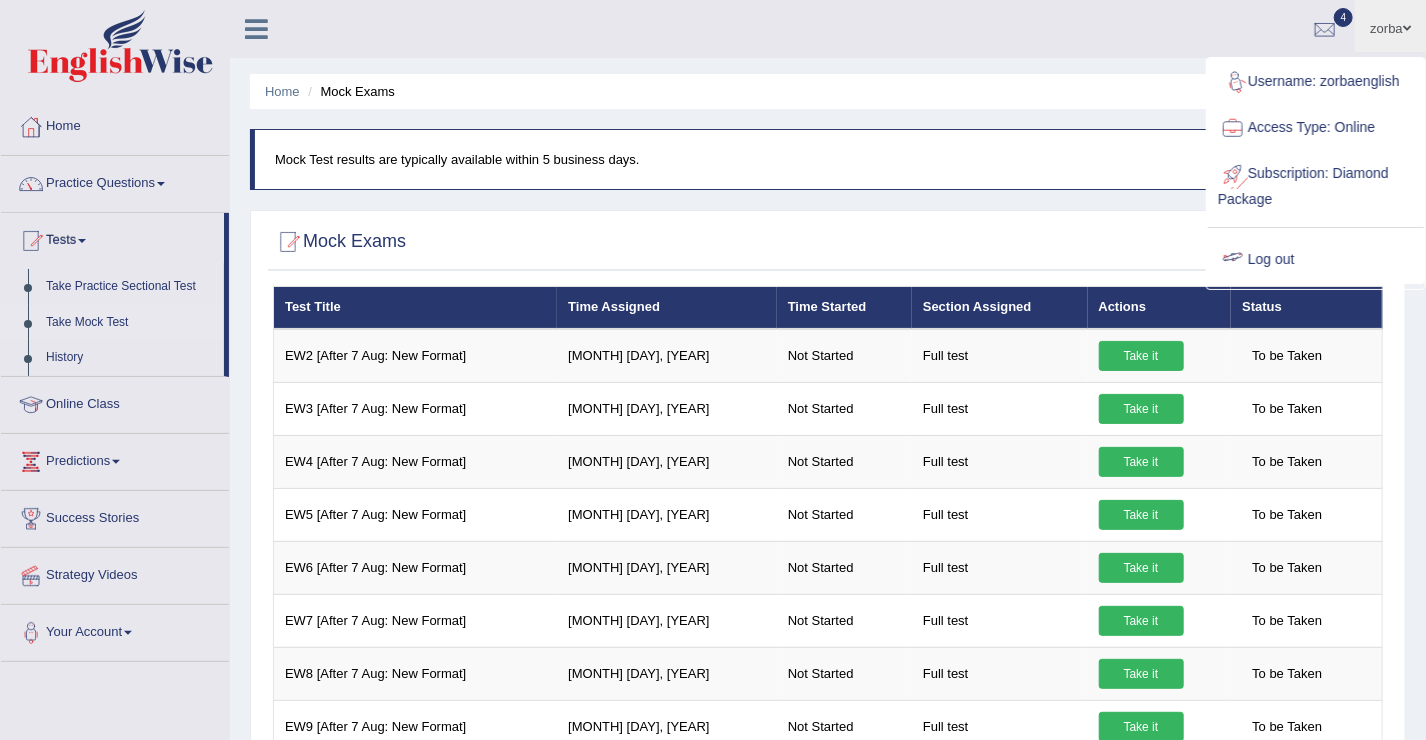 click on "Log out" at bounding box center (1316, 260) 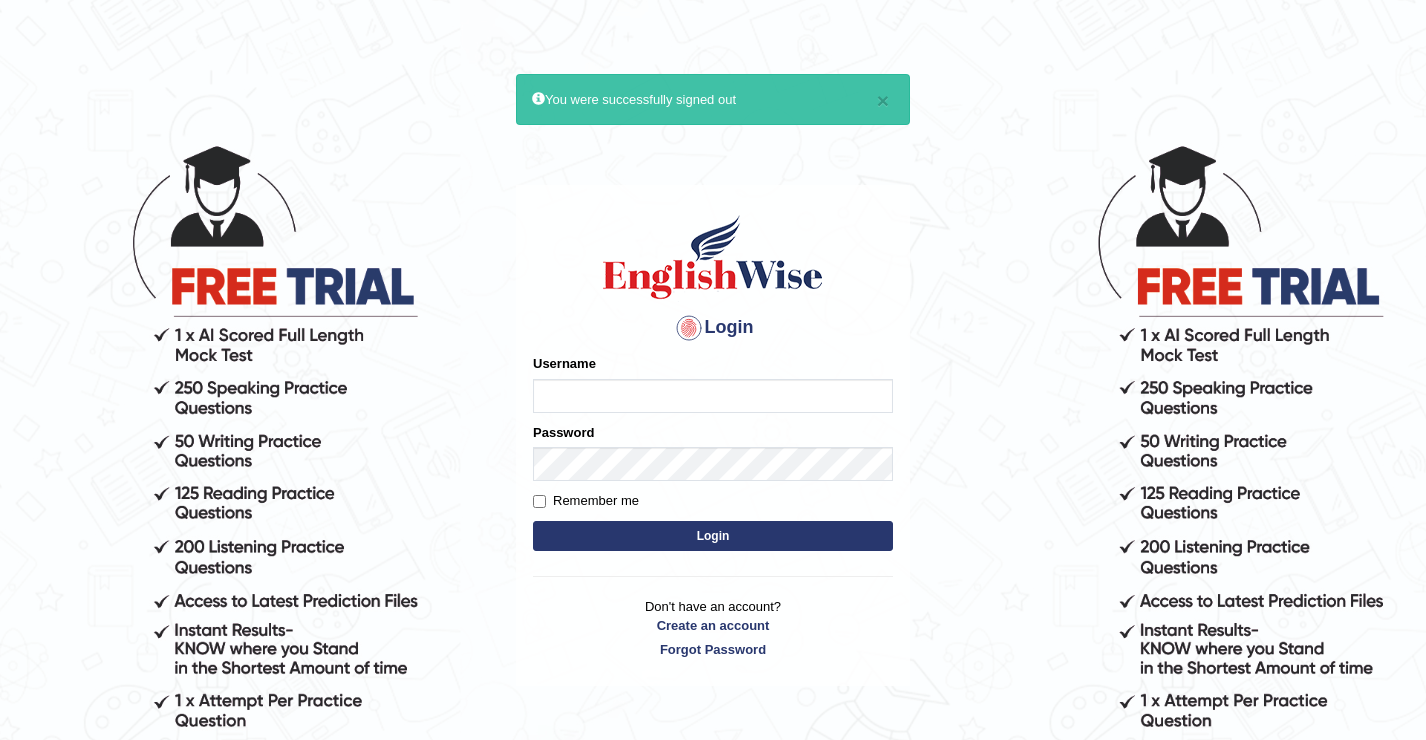 scroll, scrollTop: 0, scrollLeft: 0, axis: both 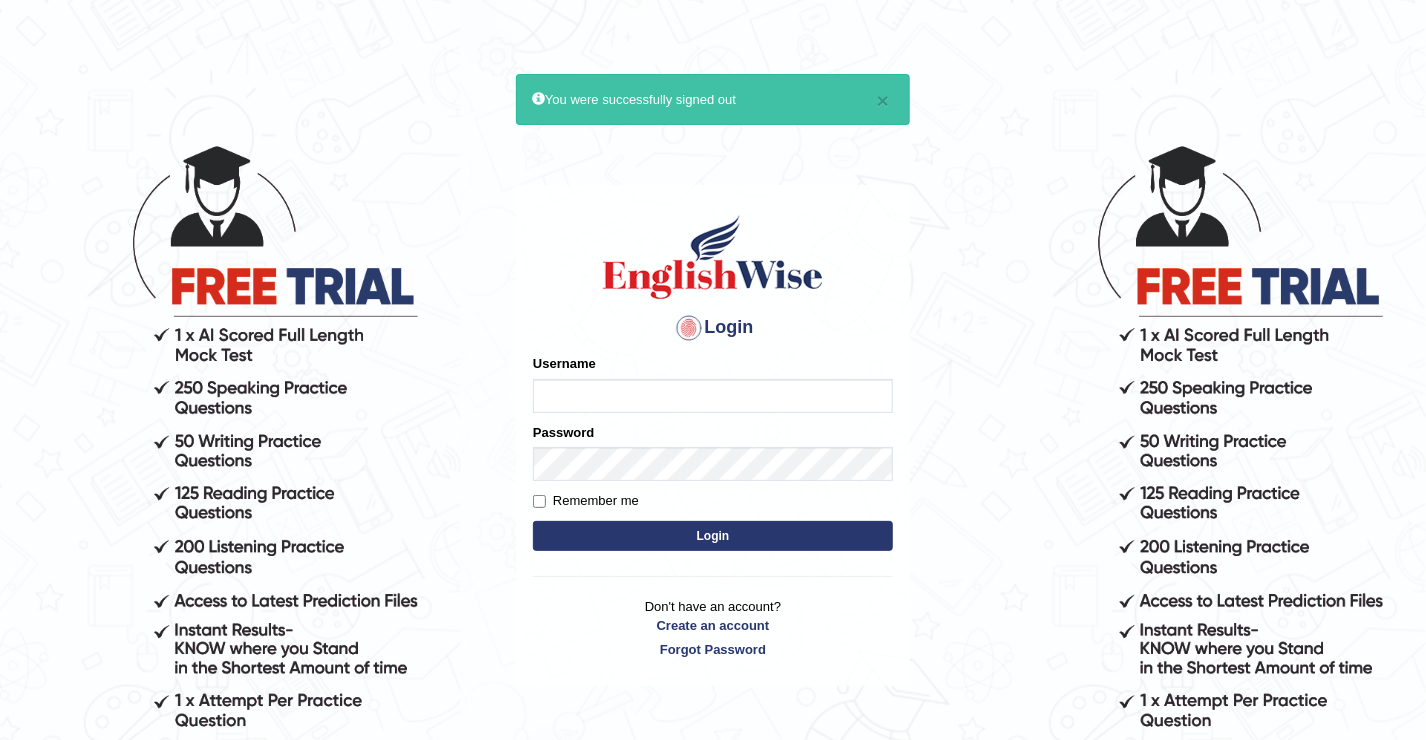 type on "JovicRecomendable" 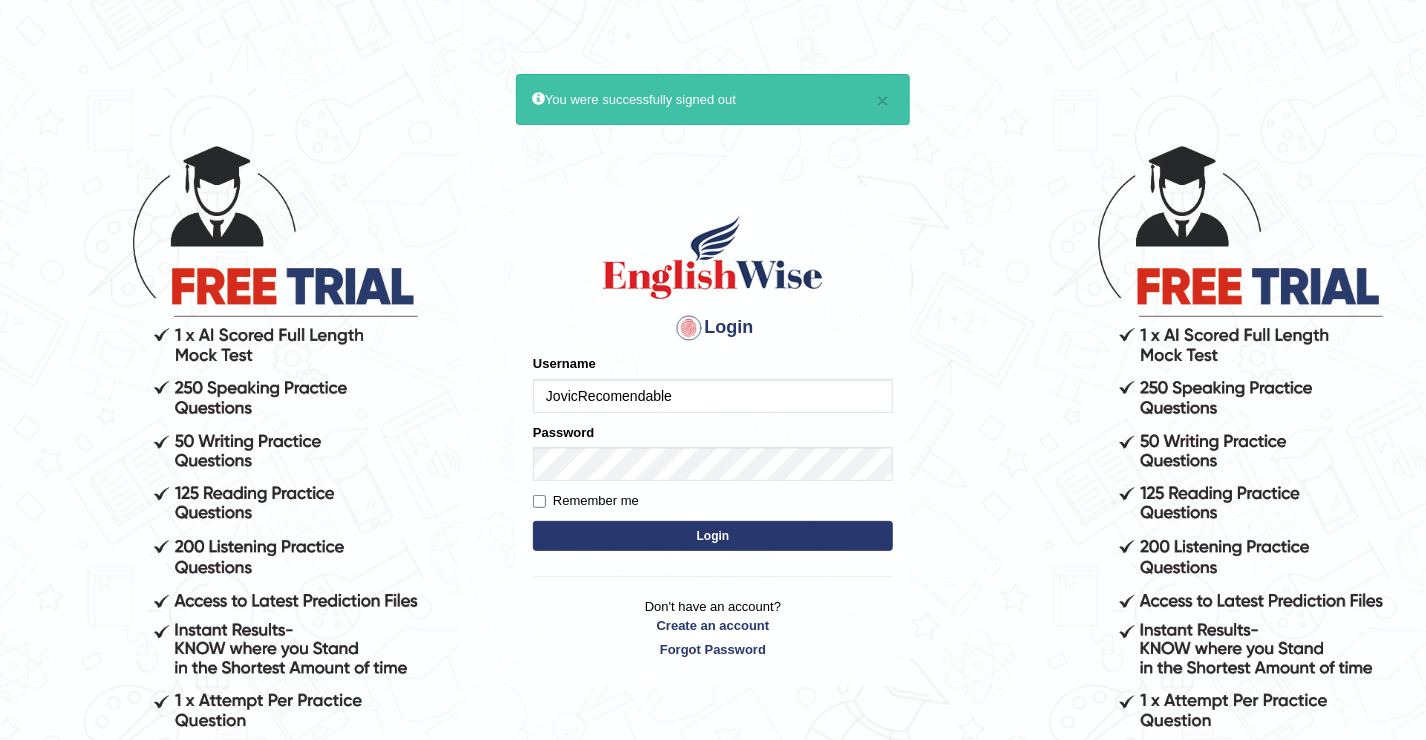 click on "Login" at bounding box center [713, 536] 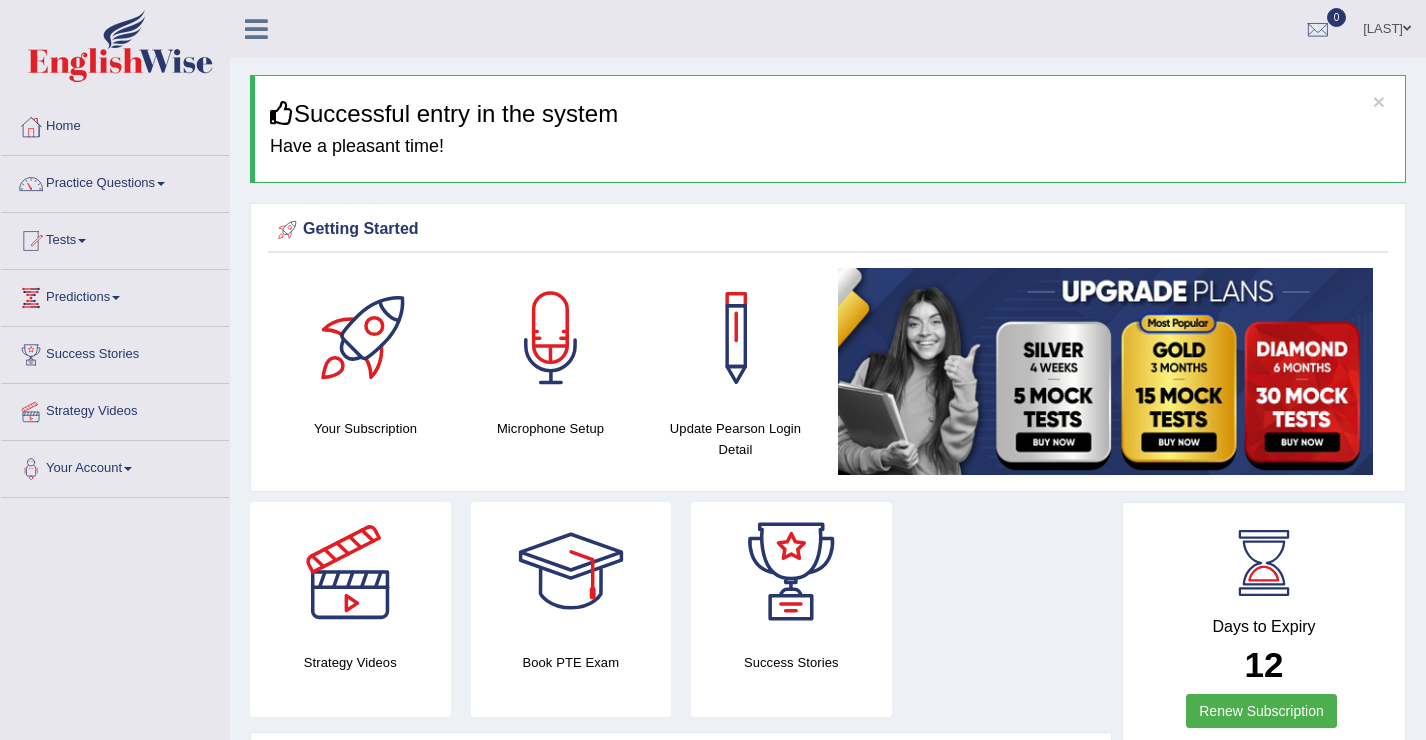 scroll, scrollTop: 0, scrollLeft: 0, axis: both 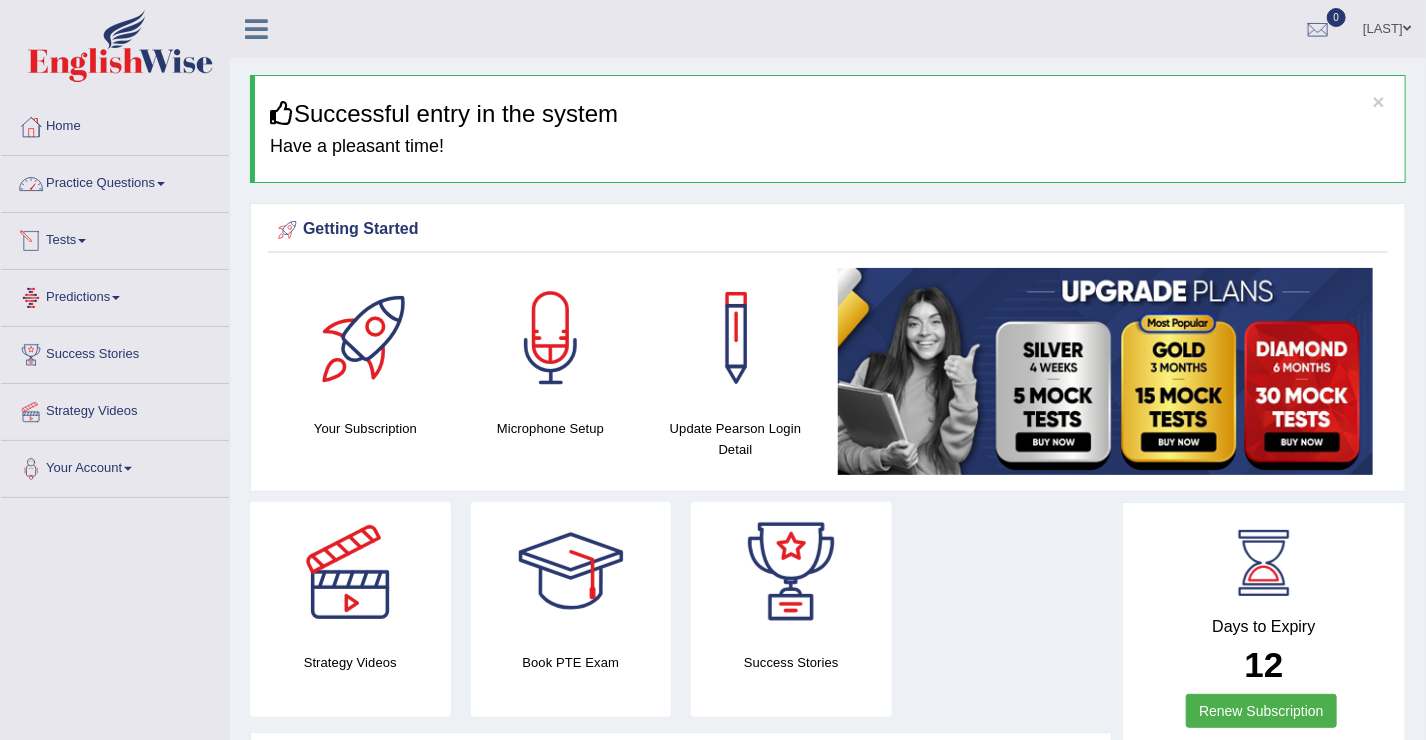click on "Practice Questions" at bounding box center (115, 181) 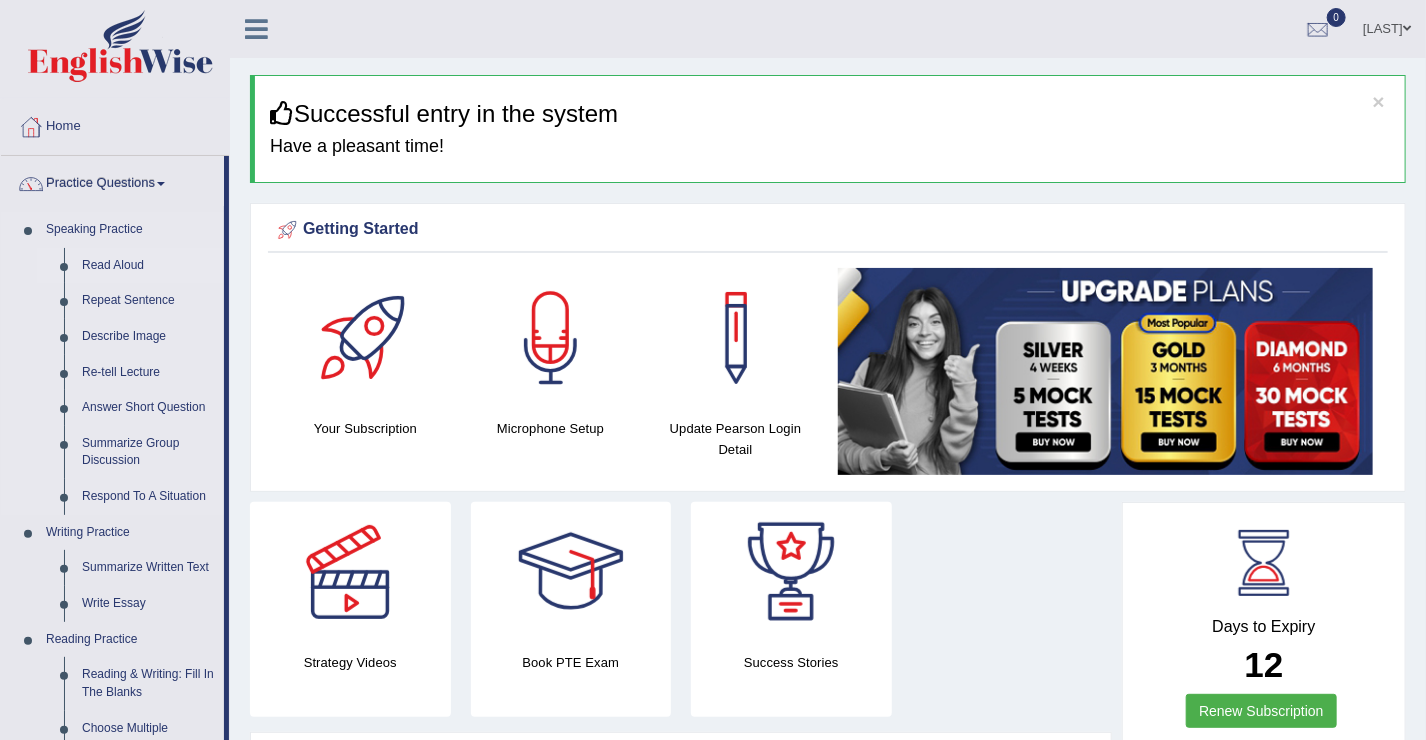 drag, startPoint x: 227, startPoint y: 338, endPoint x: 221, endPoint y: 262, distance: 76.23647 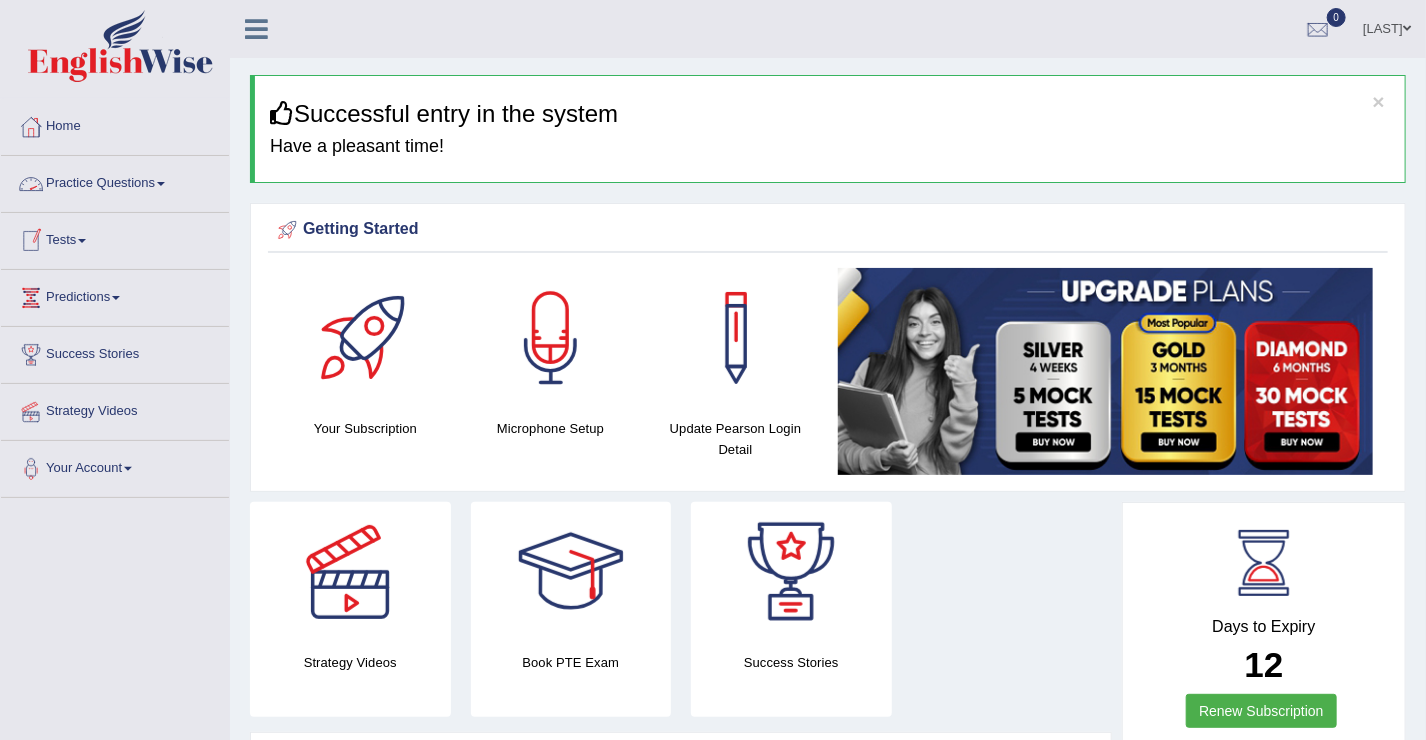 click on "Practice Questions" at bounding box center (115, 181) 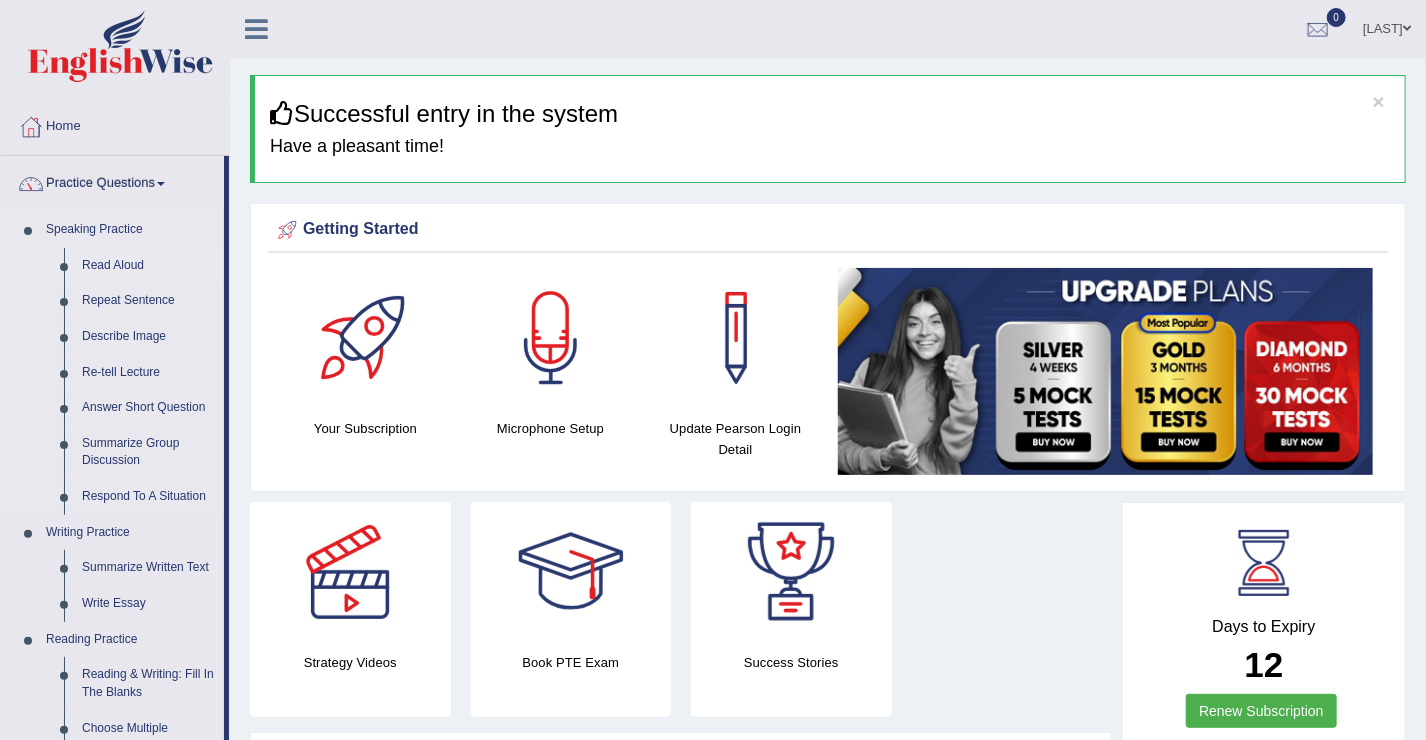 click on "Read Aloud" at bounding box center [148, 266] 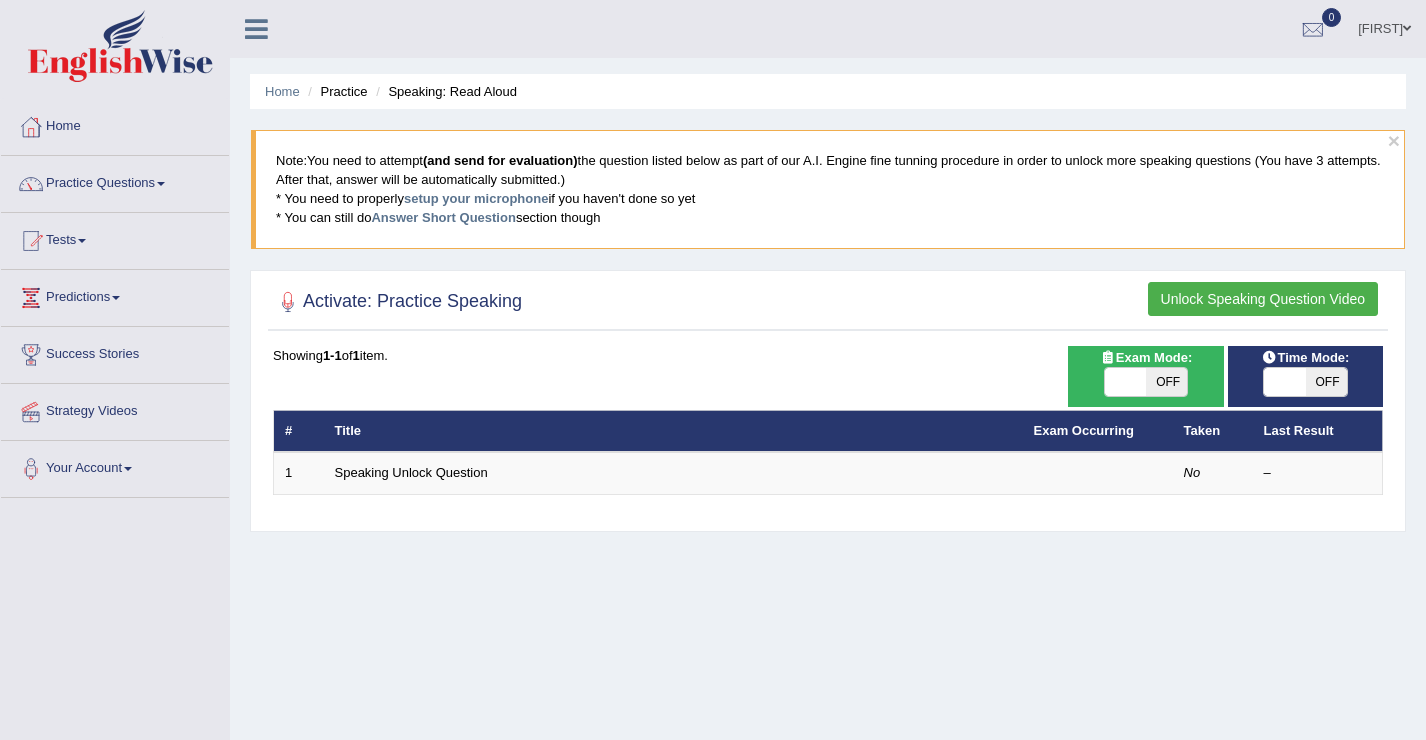 scroll, scrollTop: 0, scrollLeft: 0, axis: both 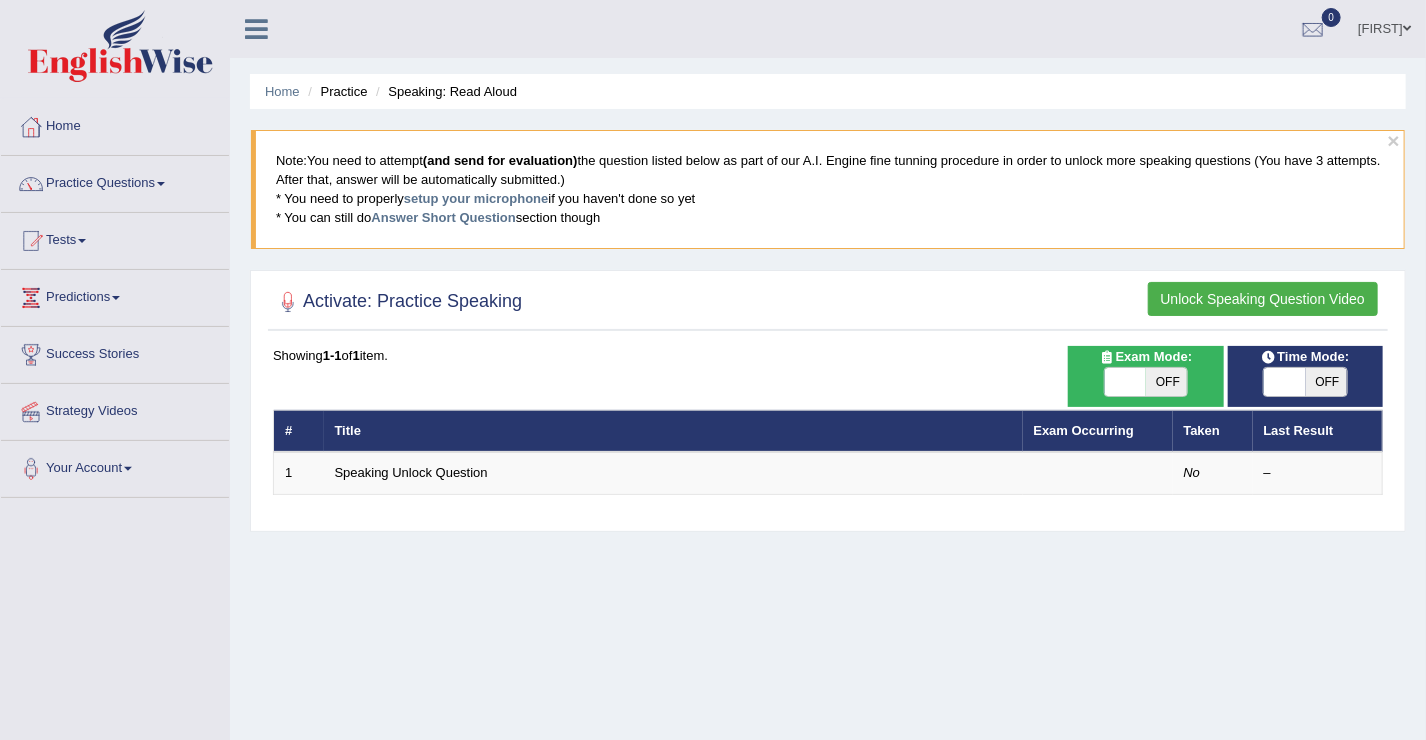click on "Tests" at bounding box center (115, 238) 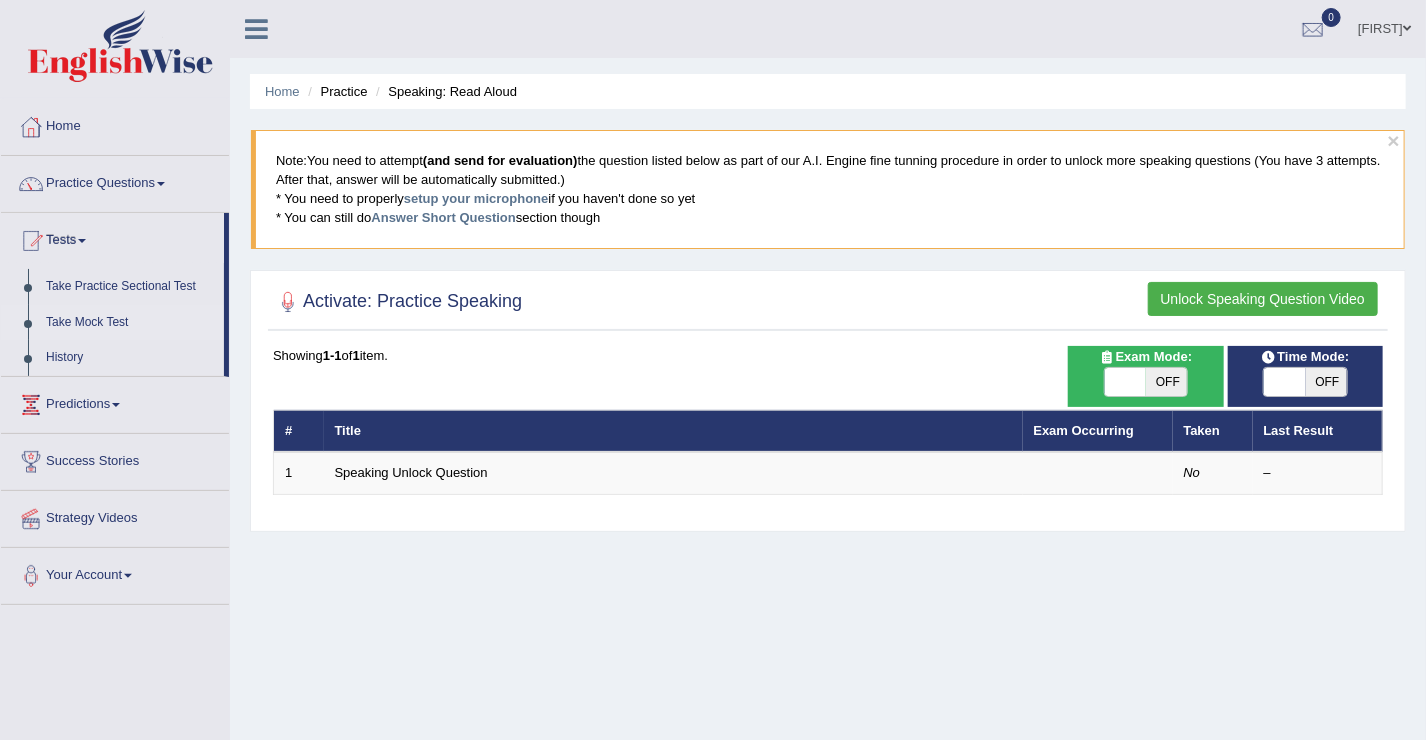 click on "Take Mock Test" at bounding box center [130, 323] 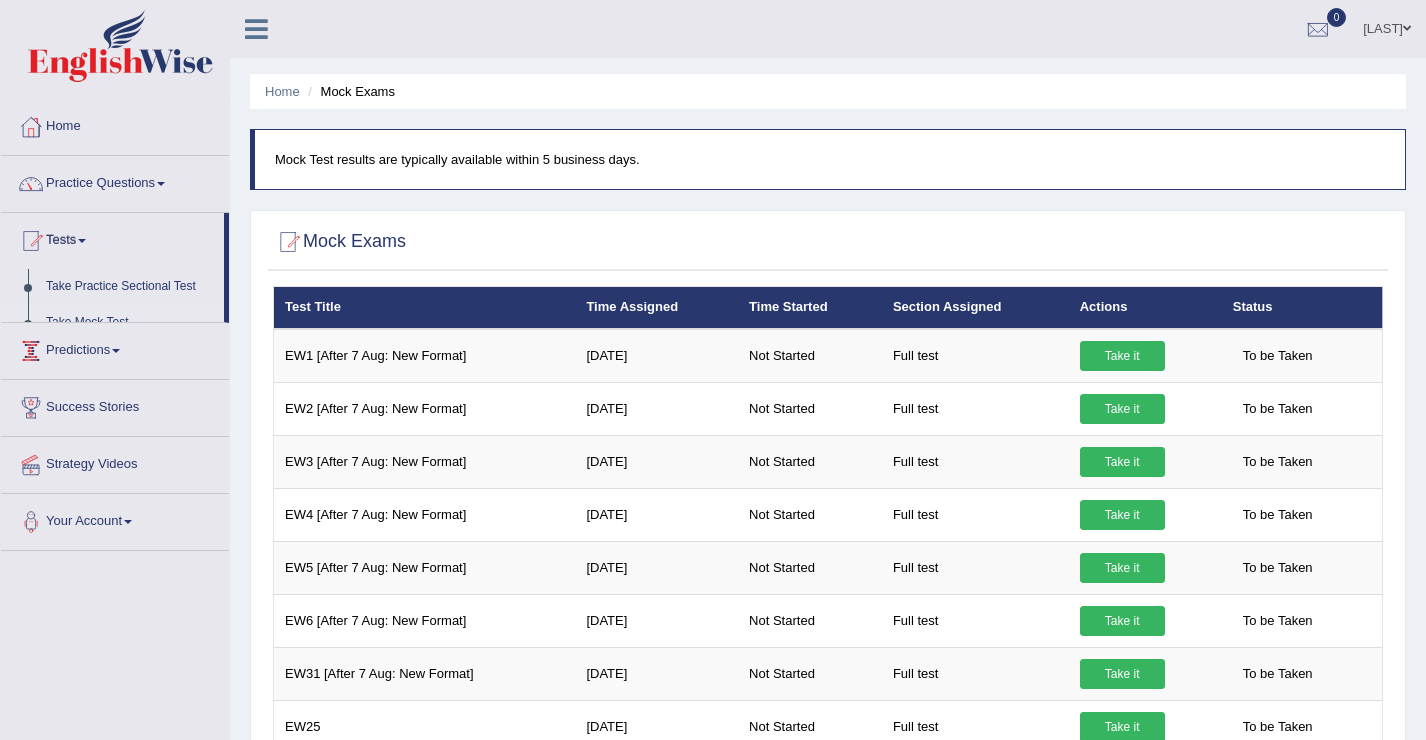 scroll, scrollTop: 0, scrollLeft: 0, axis: both 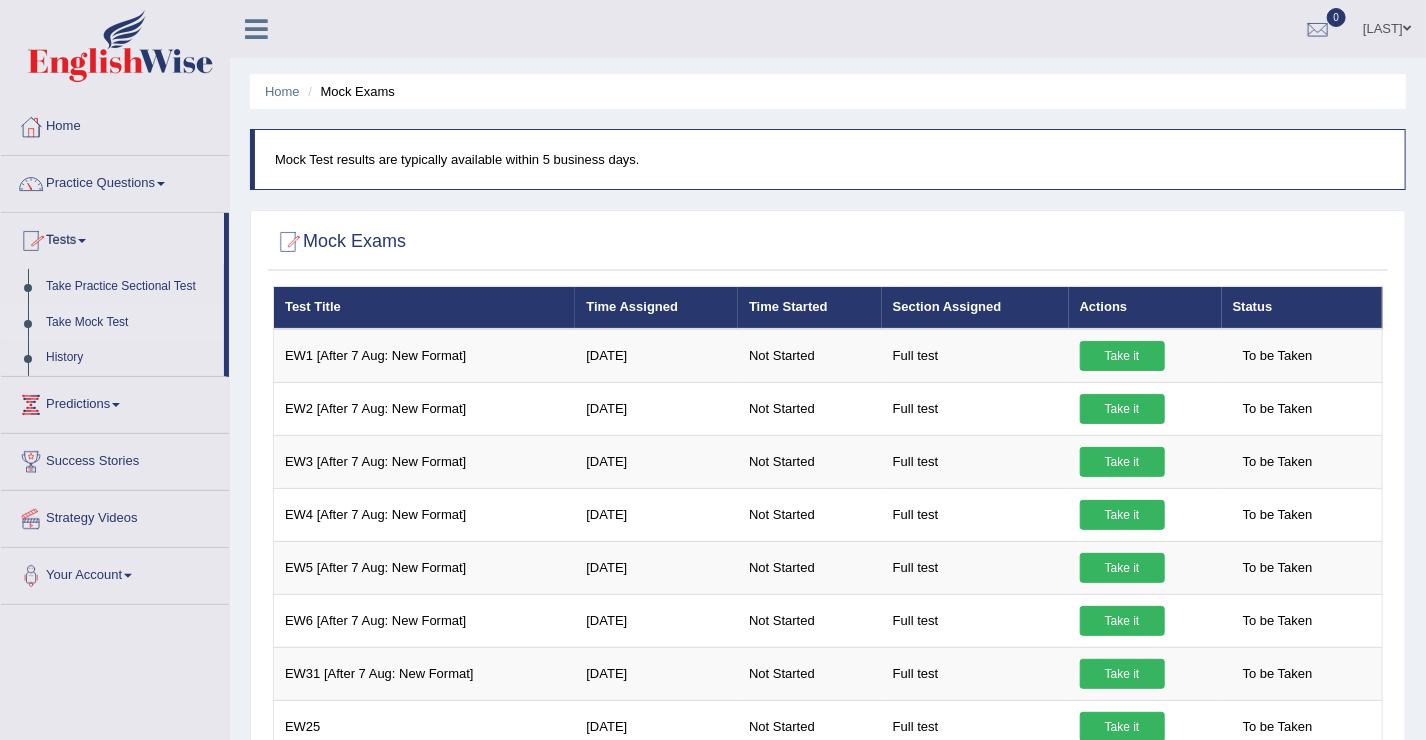 click on "Tests" at bounding box center (112, 238) 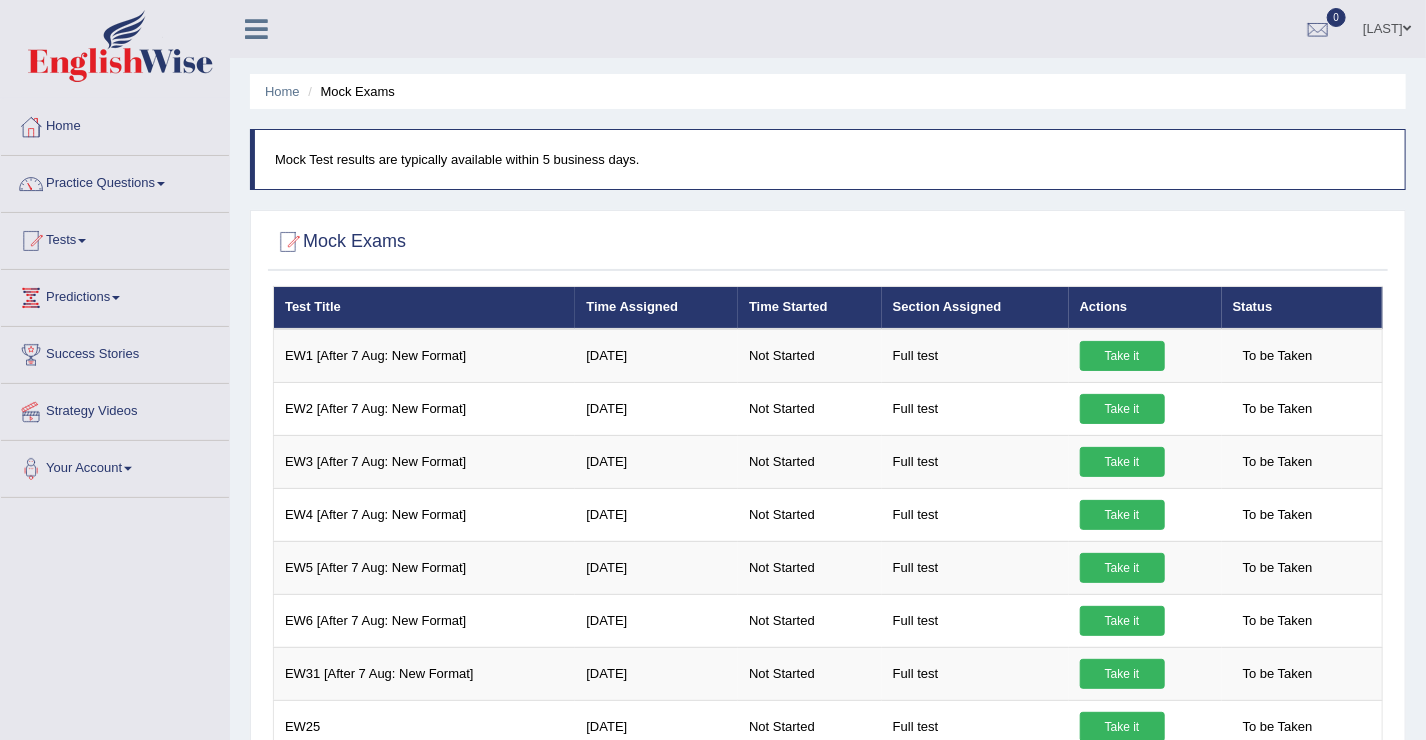 click on "Tests" at bounding box center (115, 238) 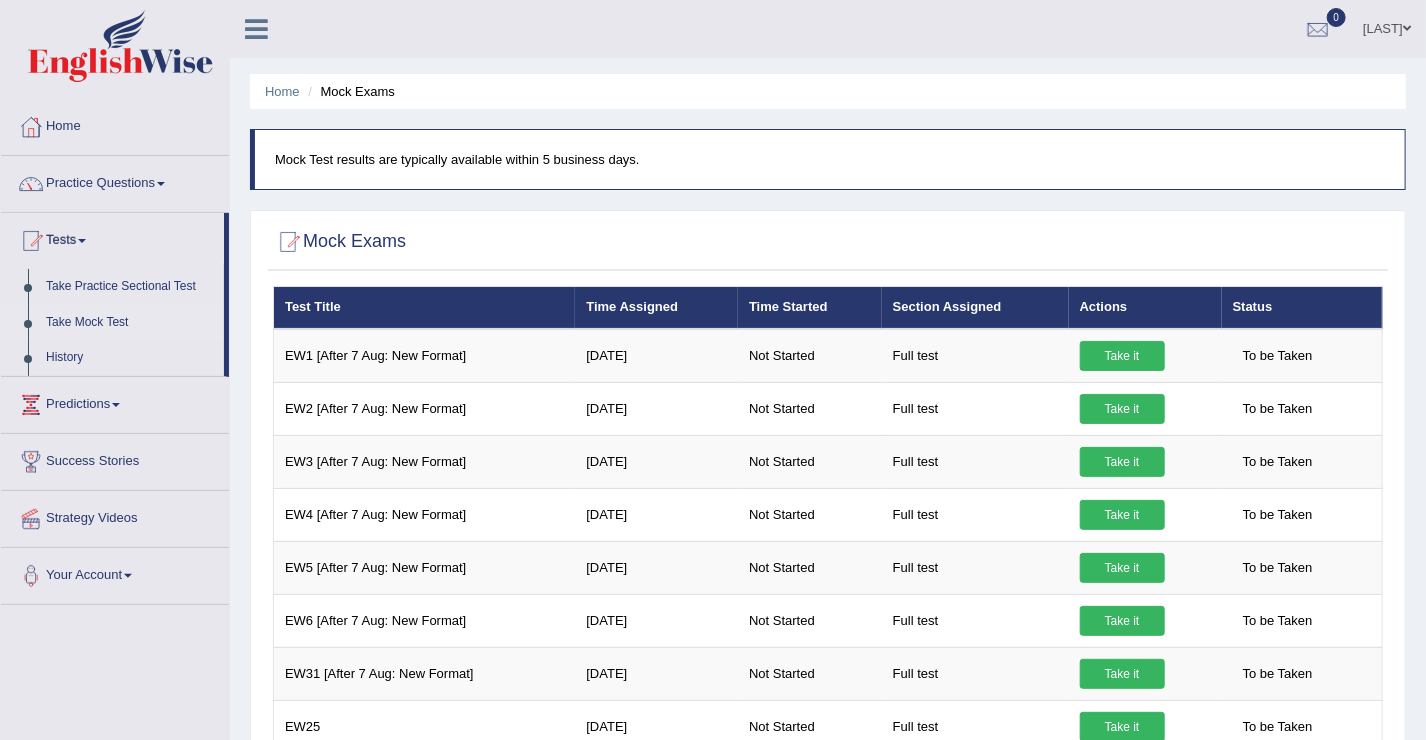 drag, startPoint x: 226, startPoint y: 300, endPoint x: 225, endPoint y: 357, distance: 57.00877 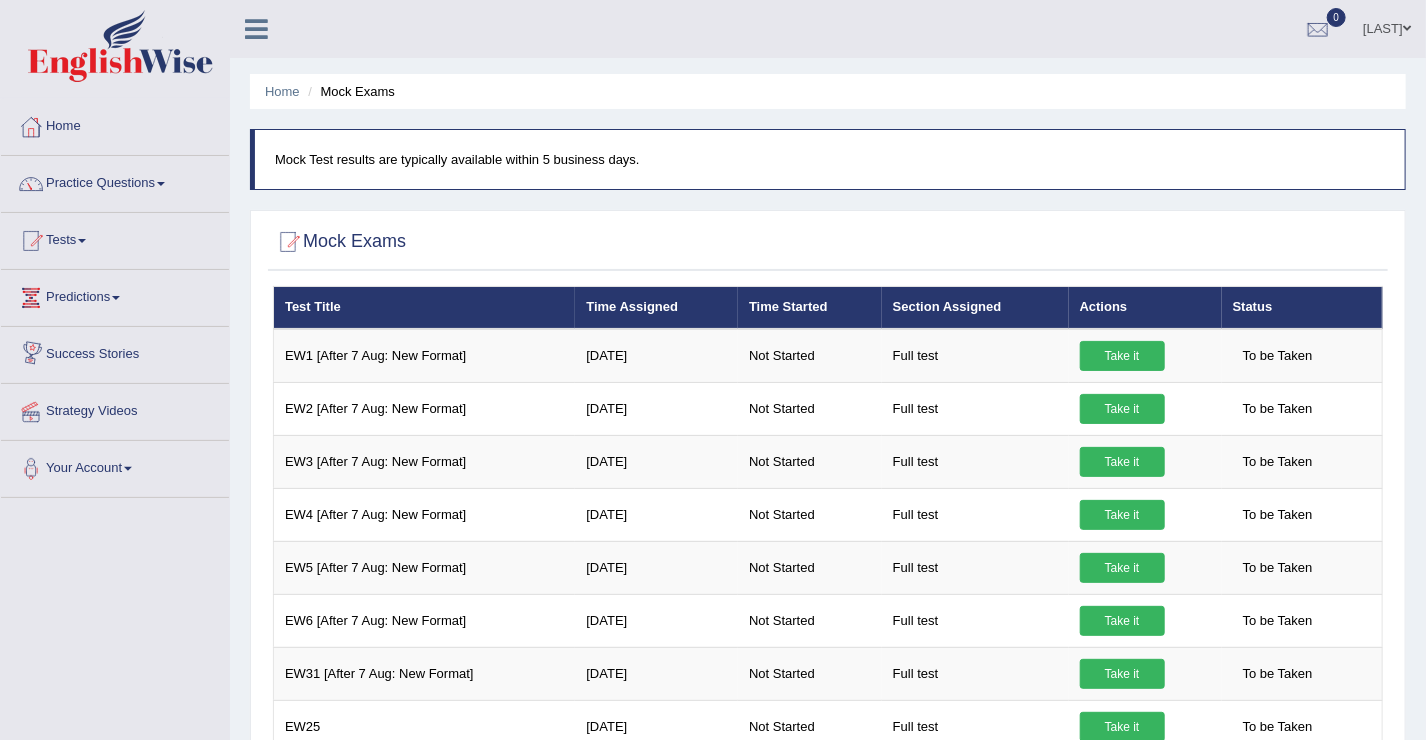 drag, startPoint x: 225, startPoint y: 357, endPoint x: 85, endPoint y: 237, distance: 184.39088 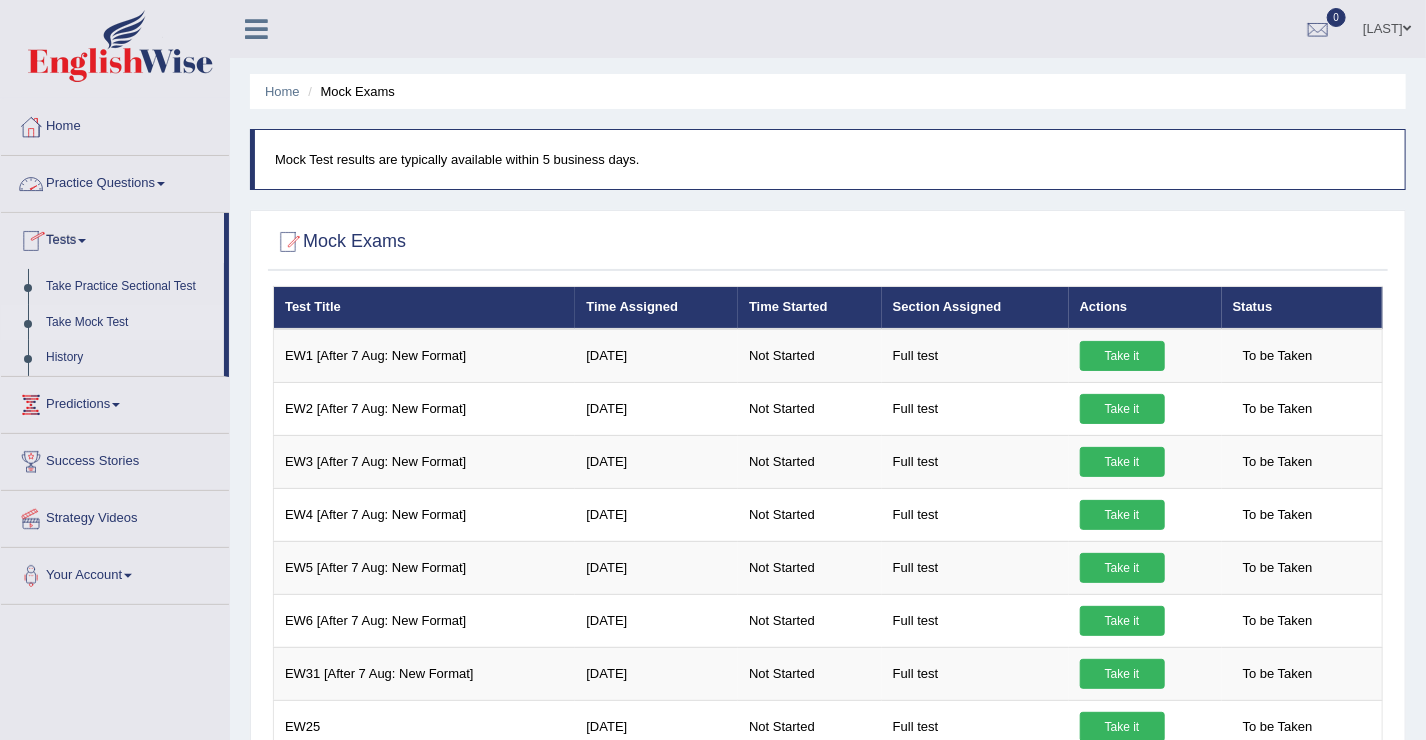 click on "Practice Questions" at bounding box center [115, 181] 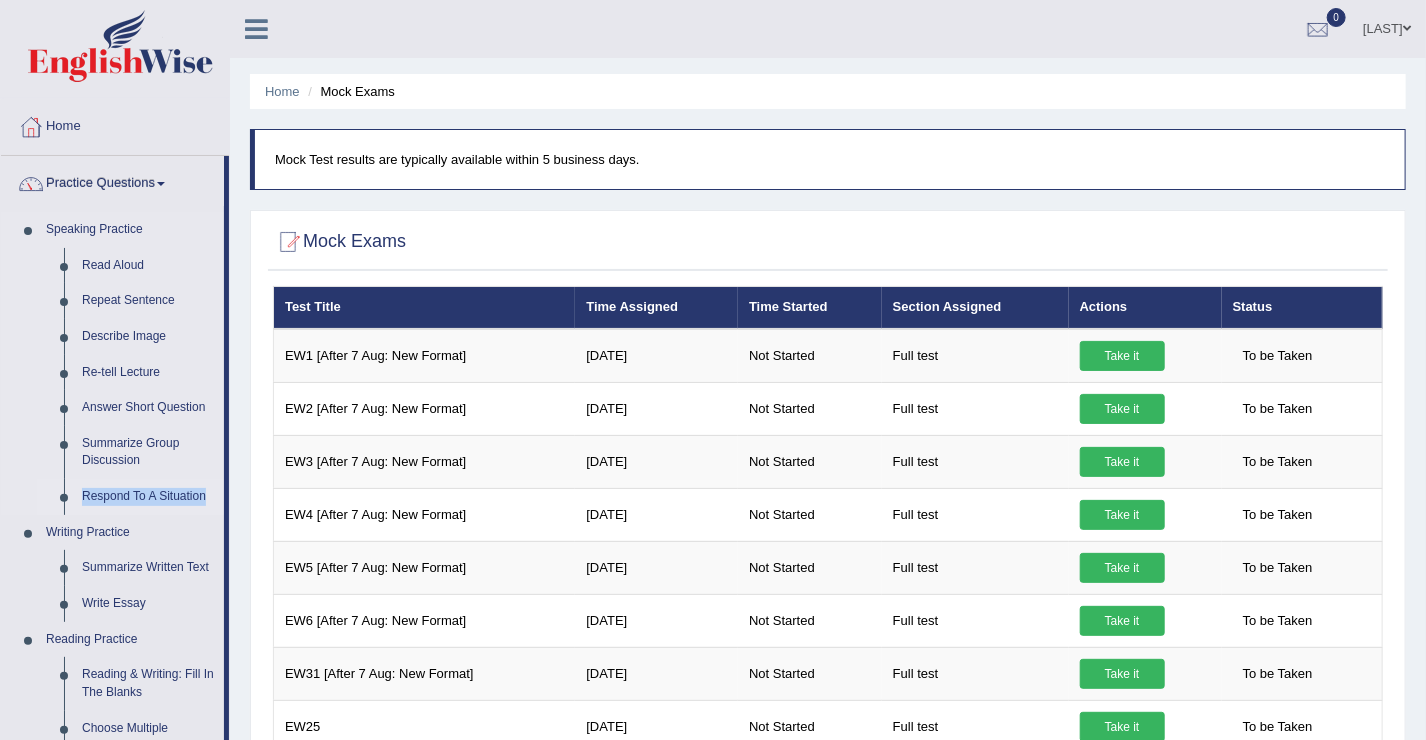 drag, startPoint x: 226, startPoint y: 456, endPoint x: 219, endPoint y: 492, distance: 36.67424 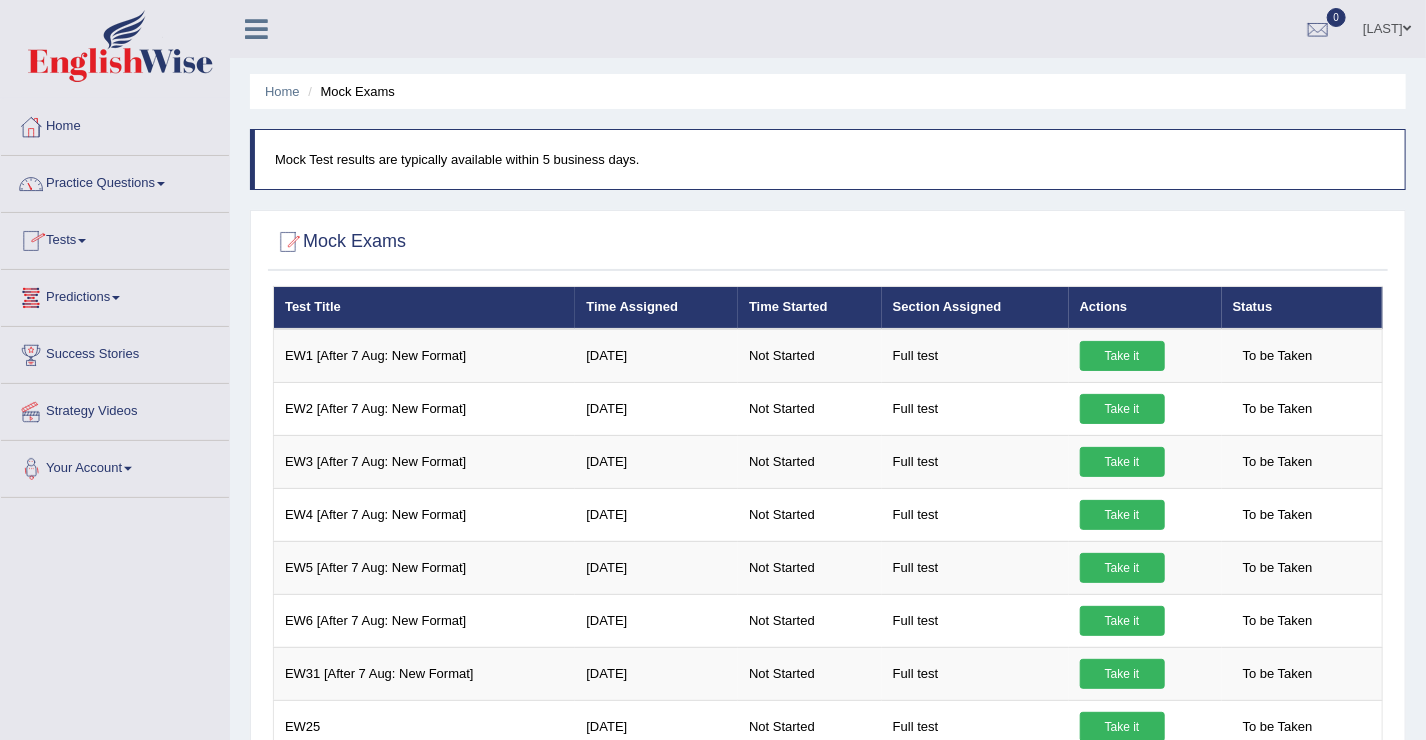 drag, startPoint x: 219, startPoint y: 492, endPoint x: 163, endPoint y: 185, distance: 312.0657 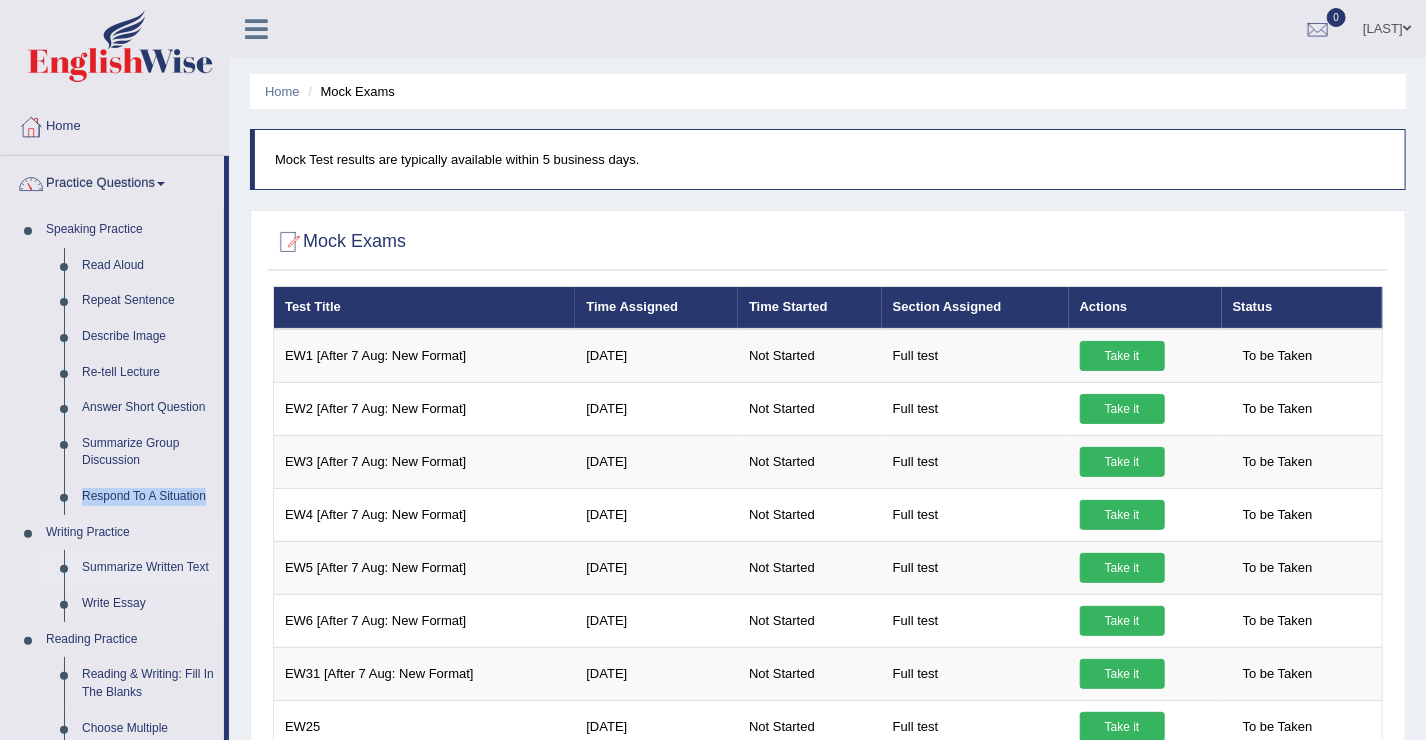 click on "Summarize Written Text" at bounding box center (148, 568) 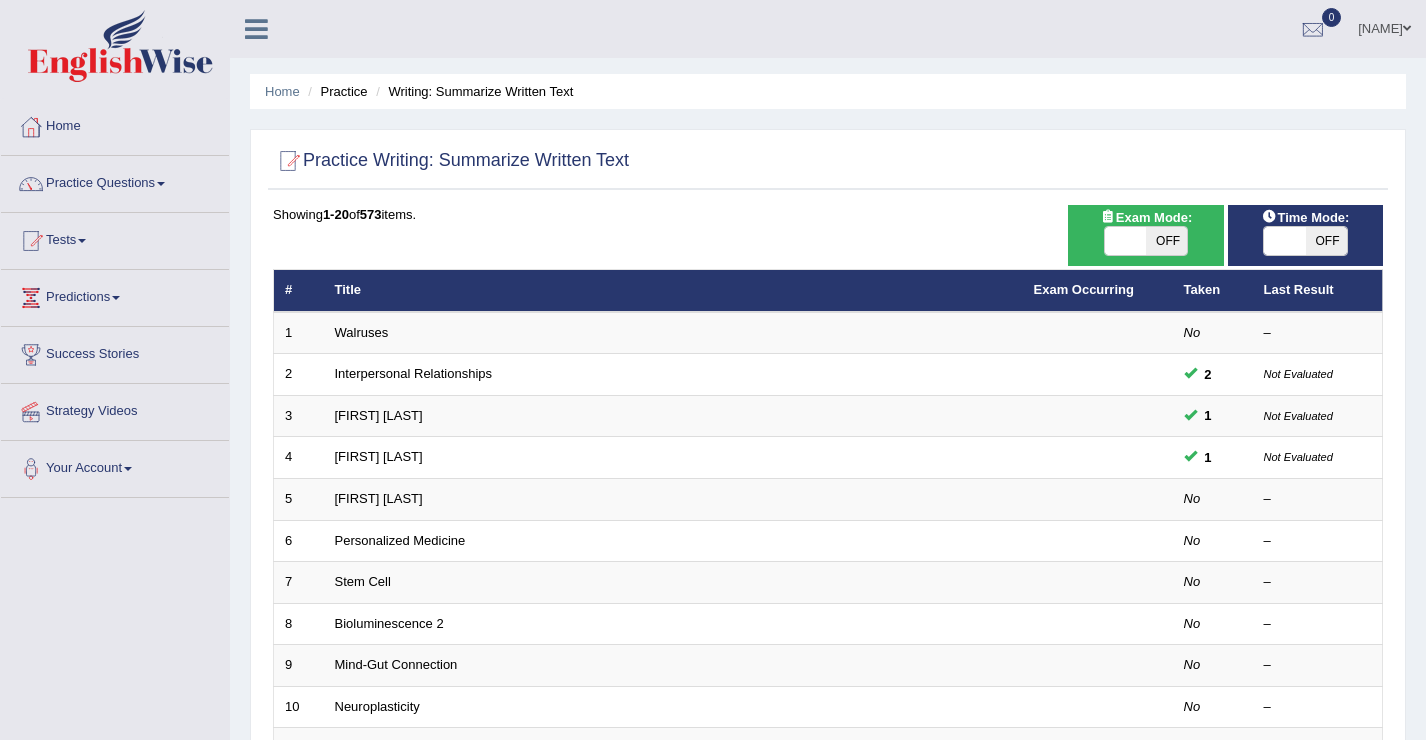 scroll, scrollTop: 0, scrollLeft: 0, axis: both 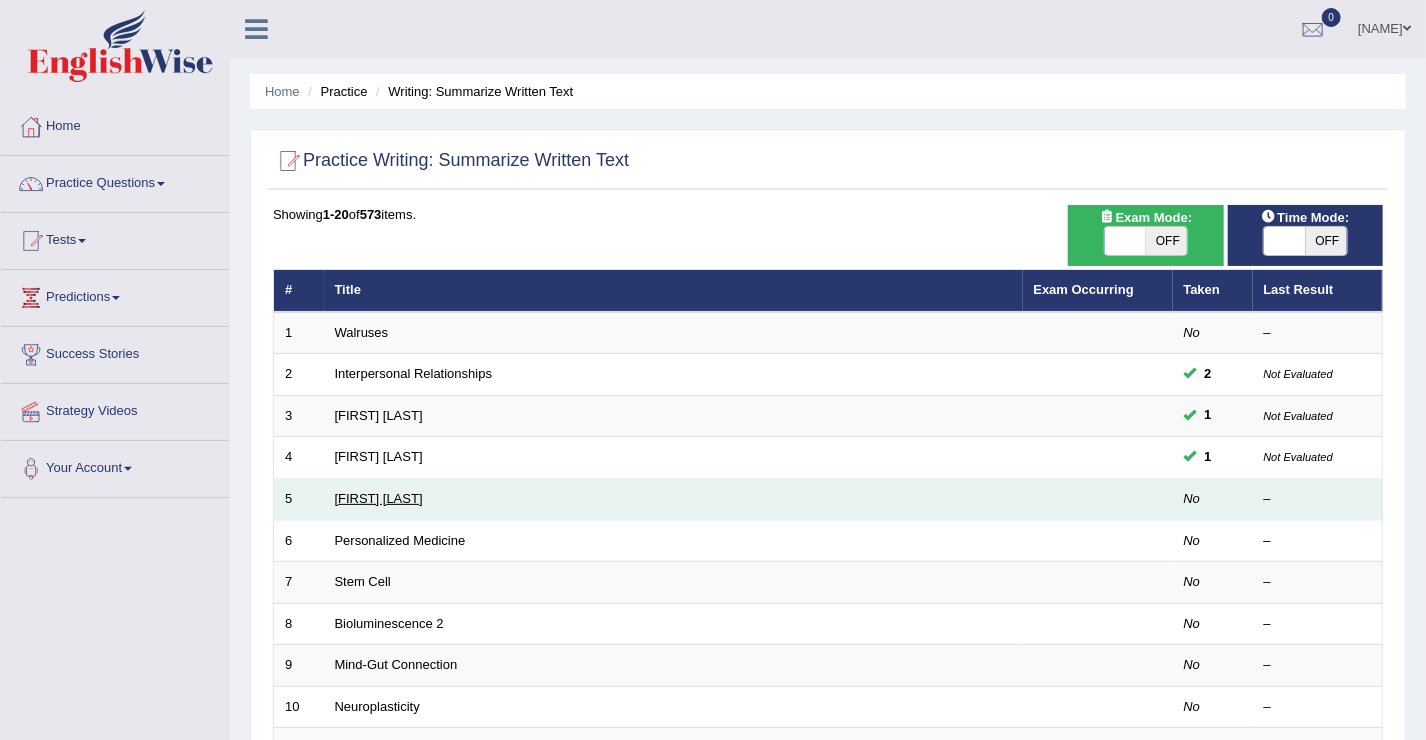 click on "[FIRST] [LAST]" at bounding box center [379, 498] 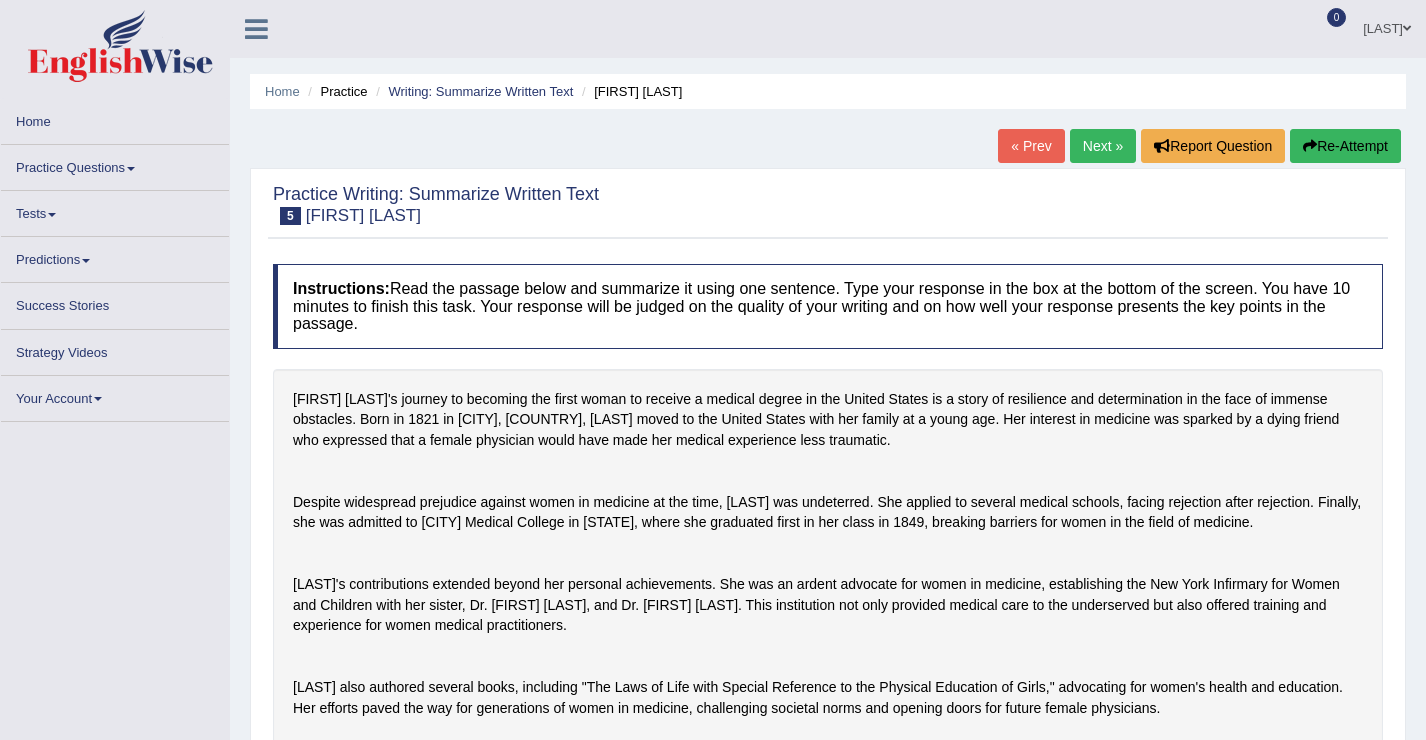 scroll, scrollTop: 0, scrollLeft: 0, axis: both 